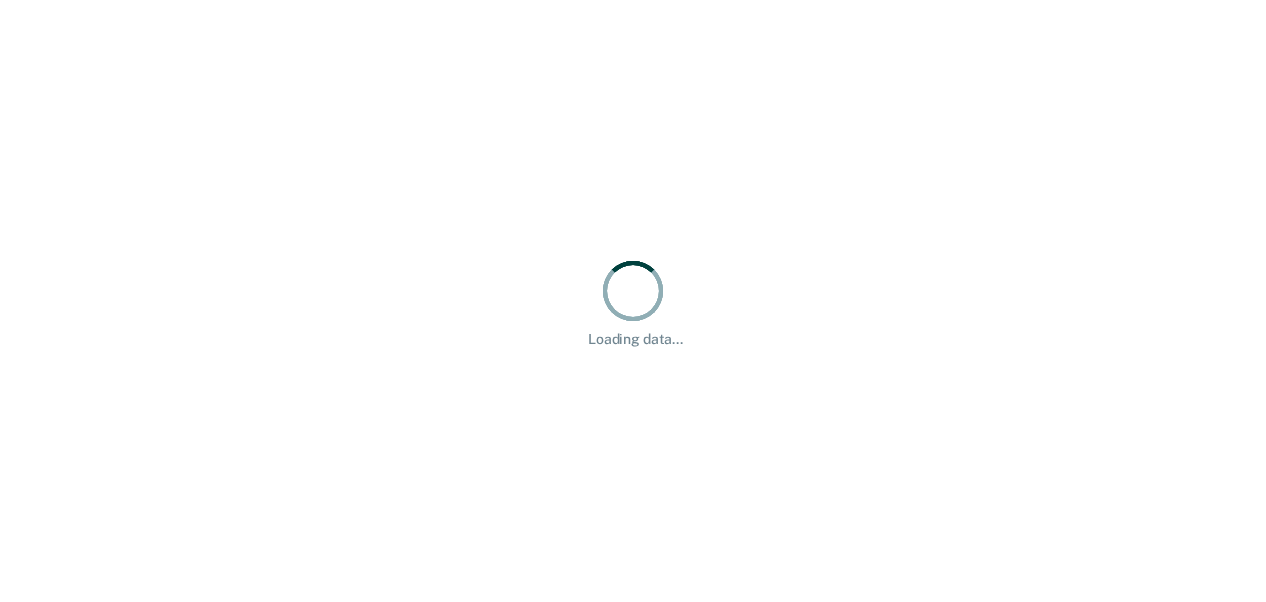 scroll, scrollTop: 0, scrollLeft: 0, axis: both 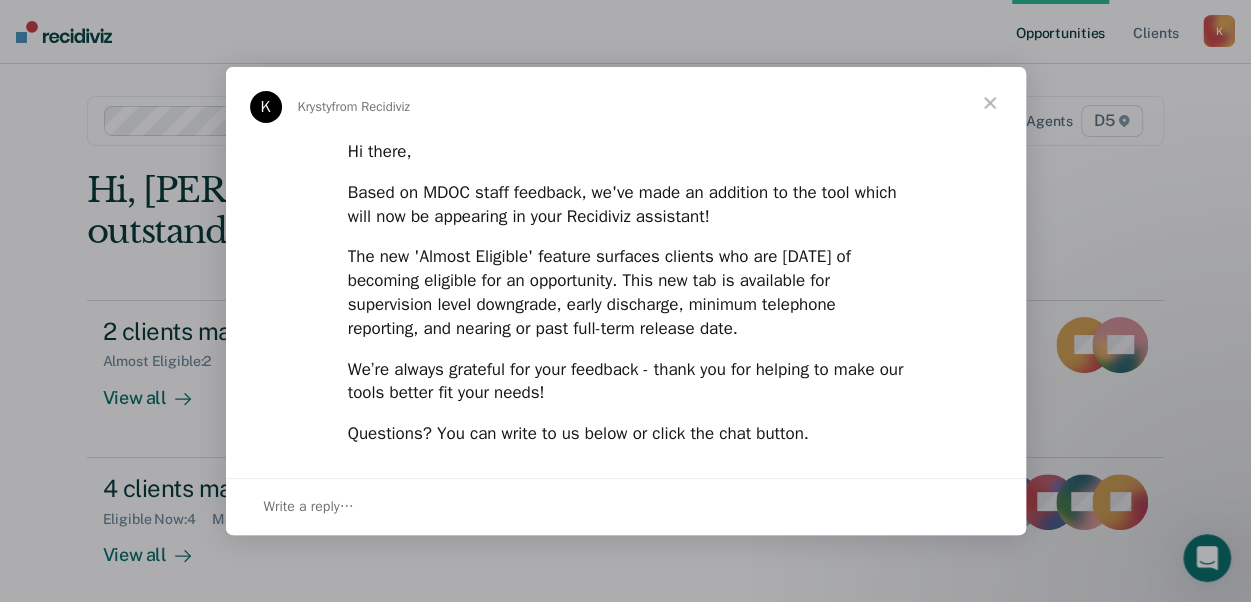 click at bounding box center [990, 103] 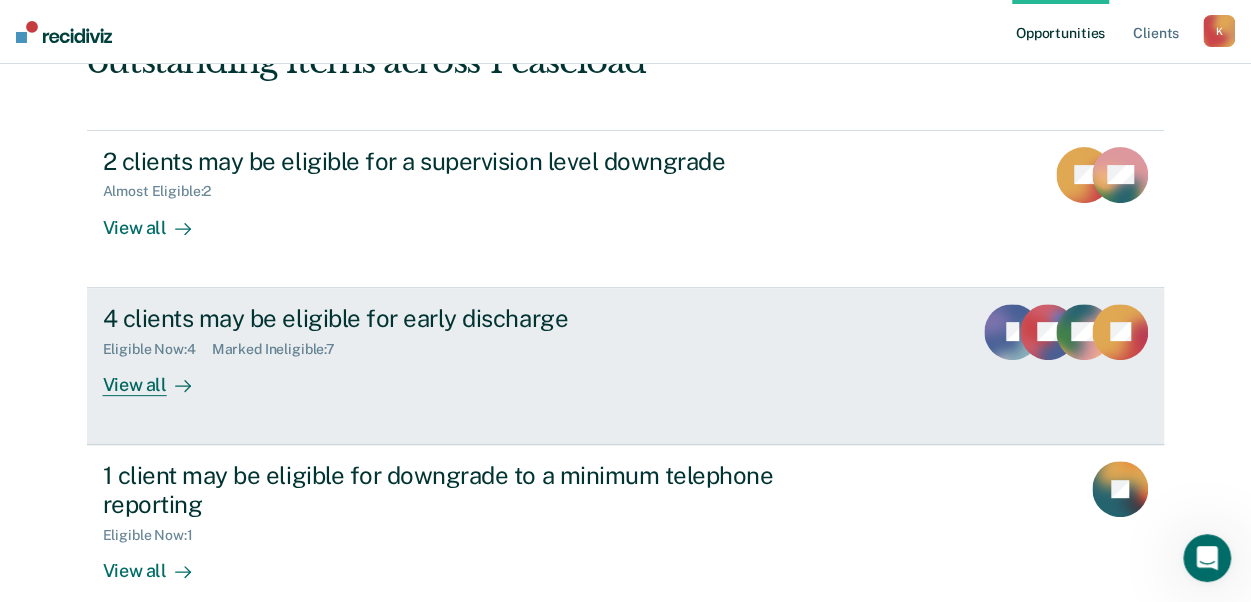 scroll, scrollTop: 196, scrollLeft: 0, axis: vertical 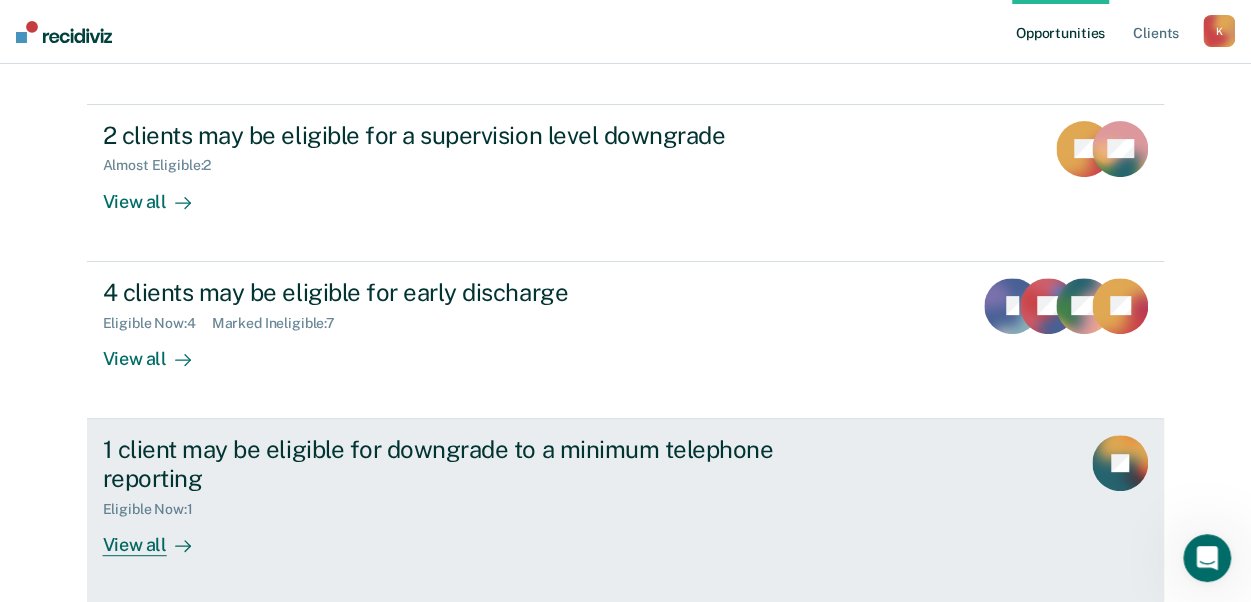 click on "View all" at bounding box center (159, 536) 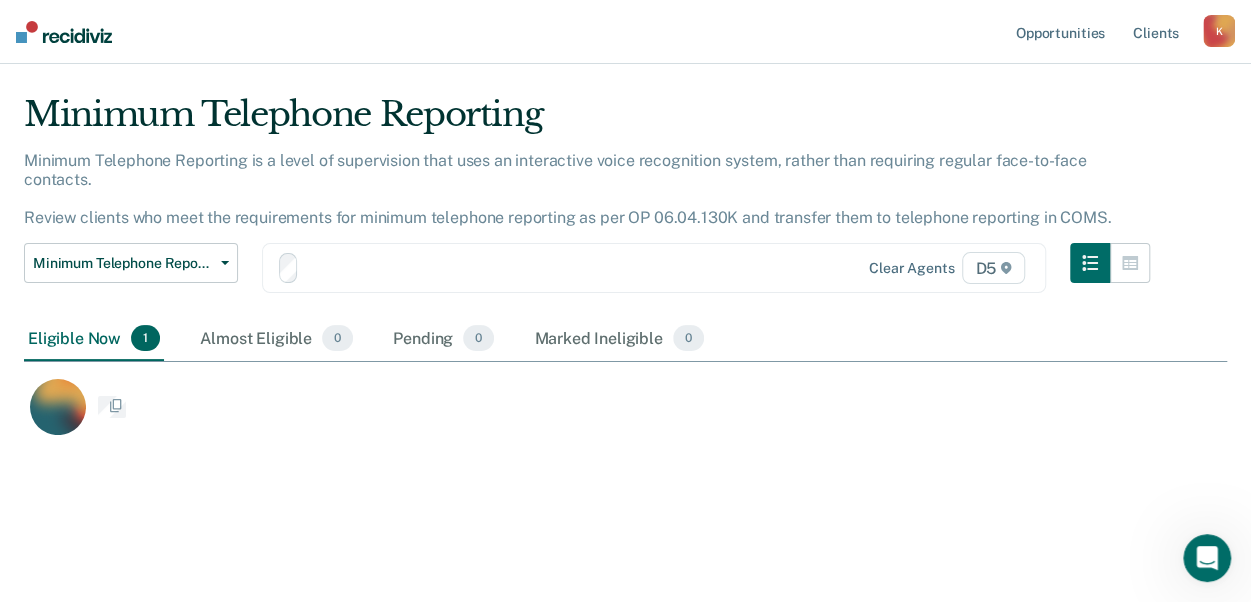 scroll, scrollTop: 0, scrollLeft: 0, axis: both 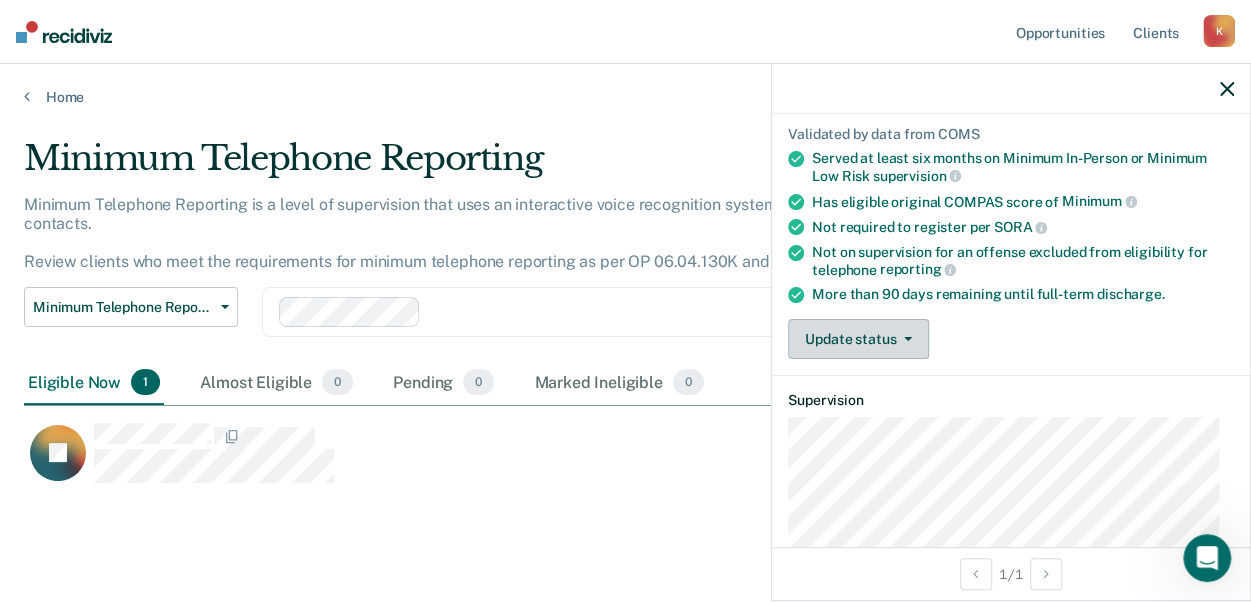 click on "Update status" at bounding box center [858, 339] 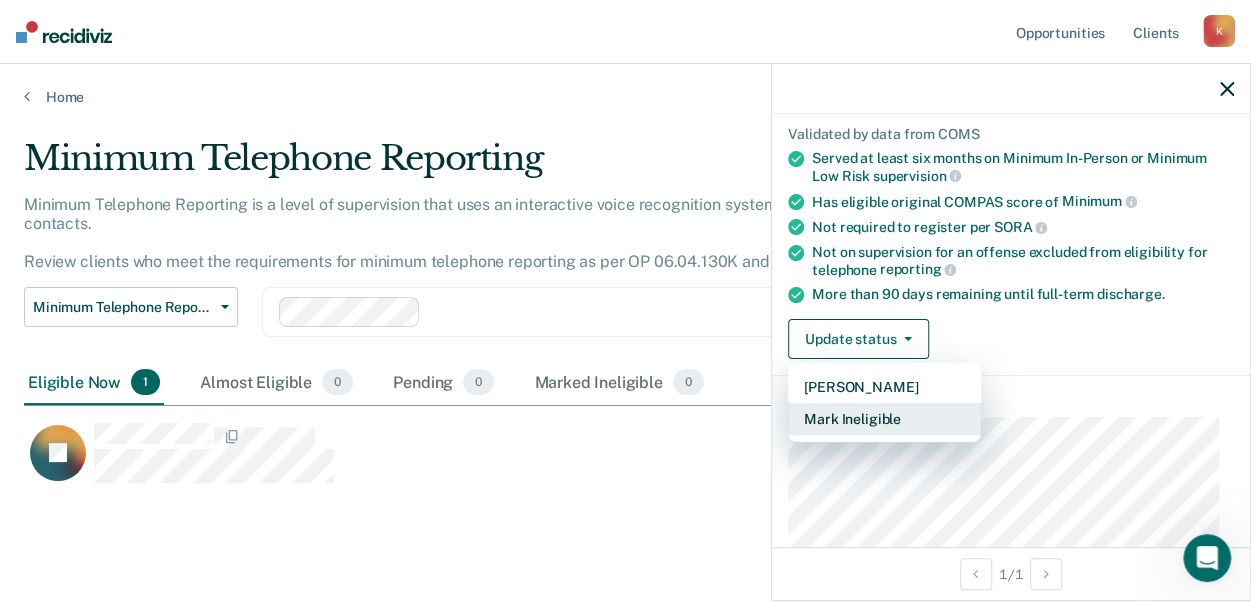 click on "Mark Ineligible" at bounding box center [884, 419] 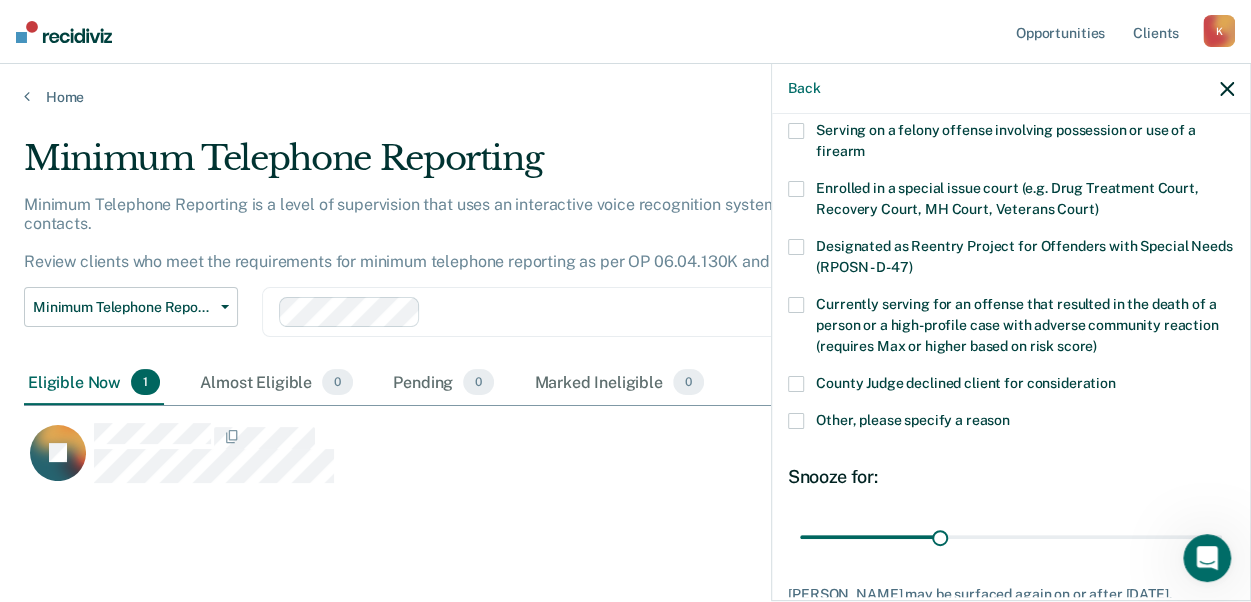 drag, startPoint x: 802, startPoint y: 386, endPoint x: 802, endPoint y: 400, distance: 14 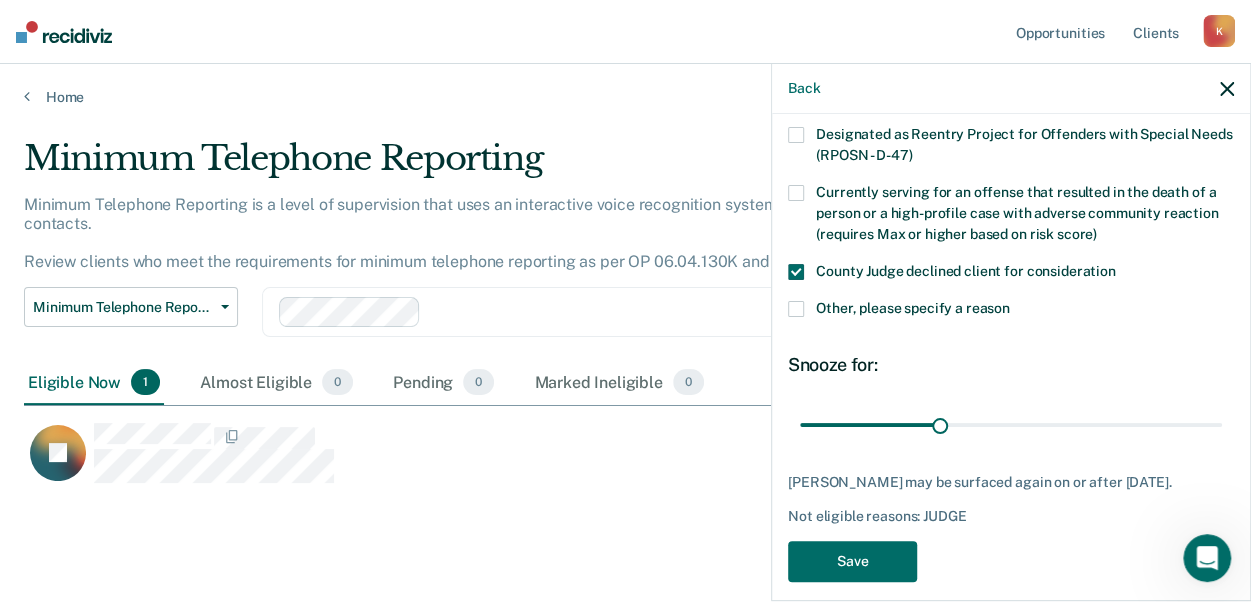 scroll, scrollTop: 273, scrollLeft: 0, axis: vertical 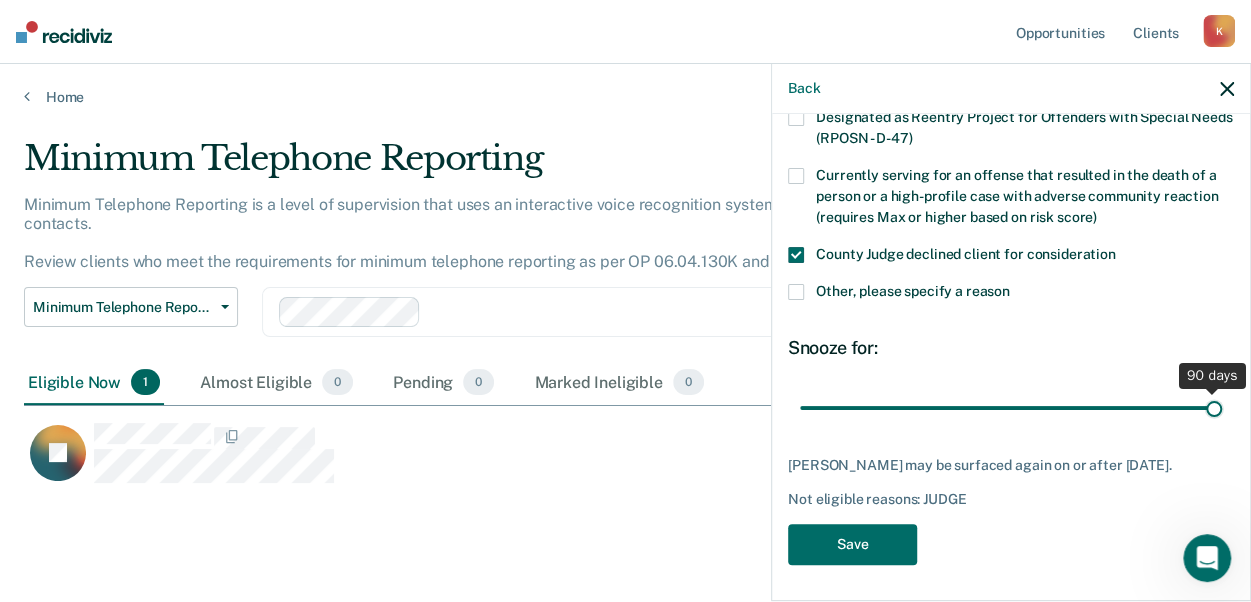 drag, startPoint x: 933, startPoint y: 412, endPoint x: 1272, endPoint y: 370, distance: 341.59186 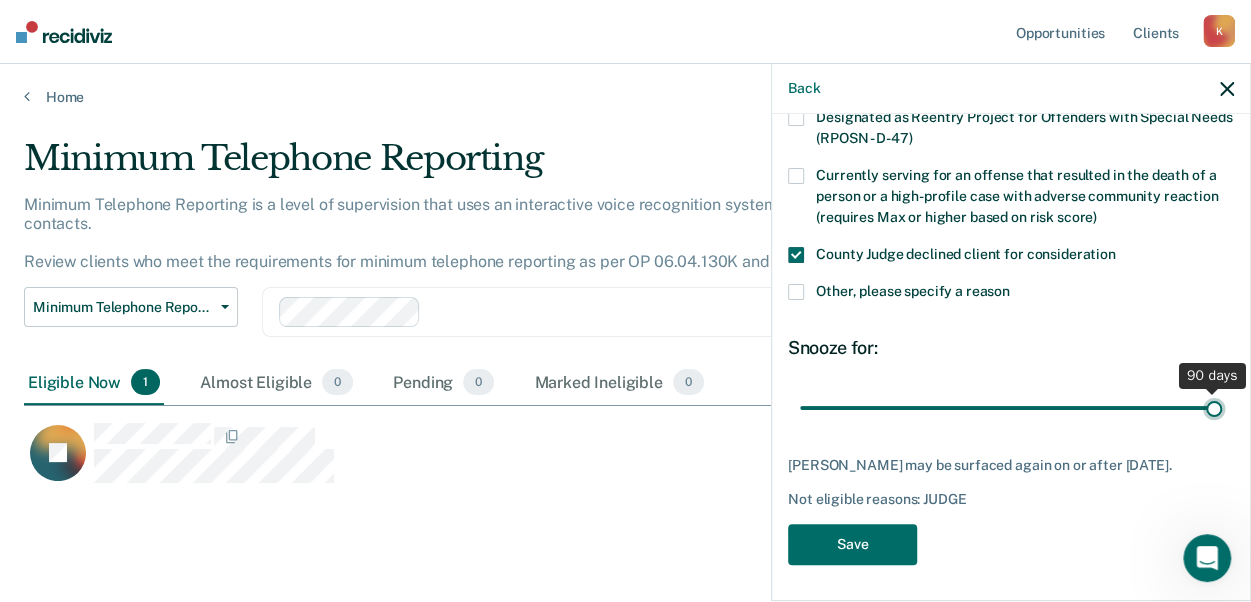 type on "90" 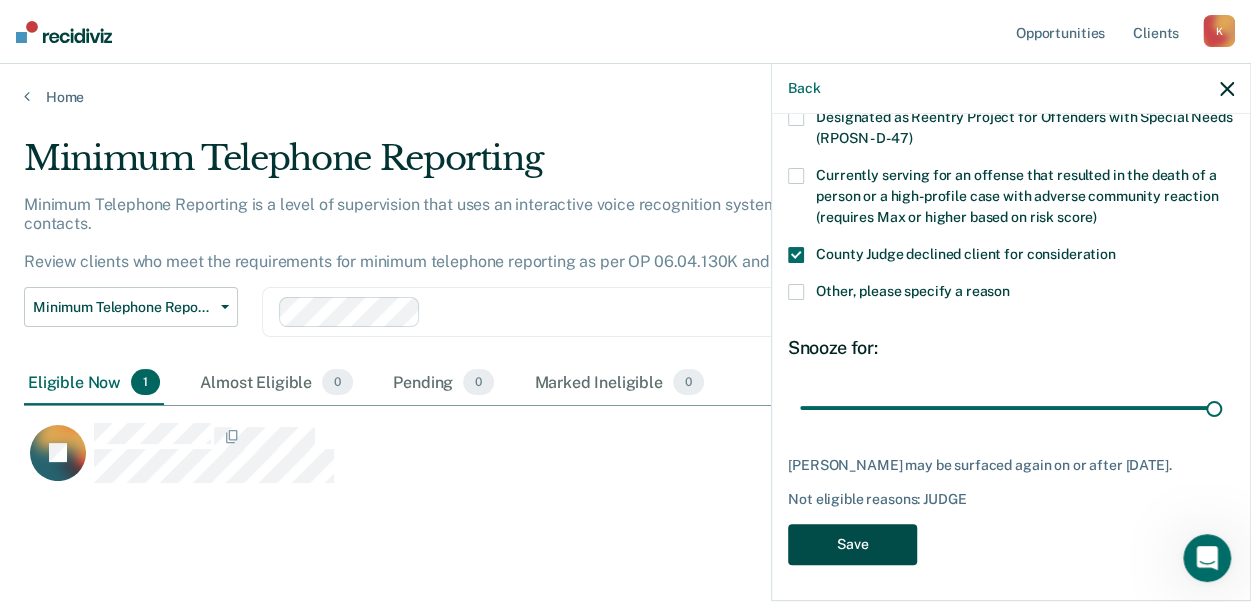 click on "Save" at bounding box center (852, 544) 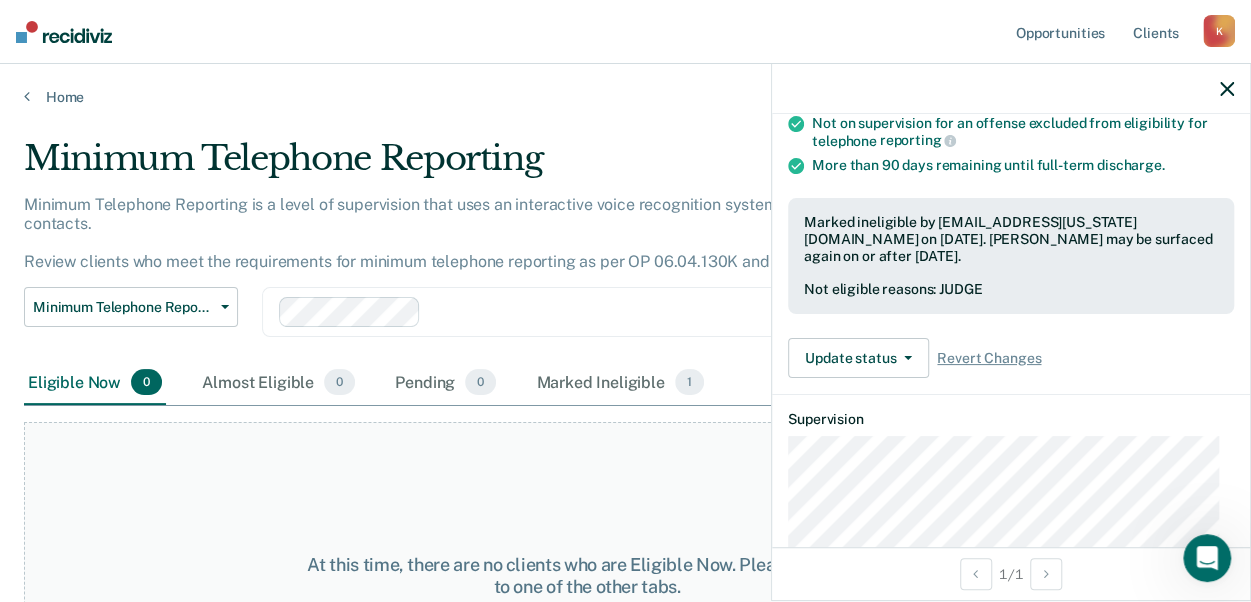 click on "At this time, there are no clients who are Eligible Now. Please navigate to one of the other tabs." at bounding box center [587, 575] 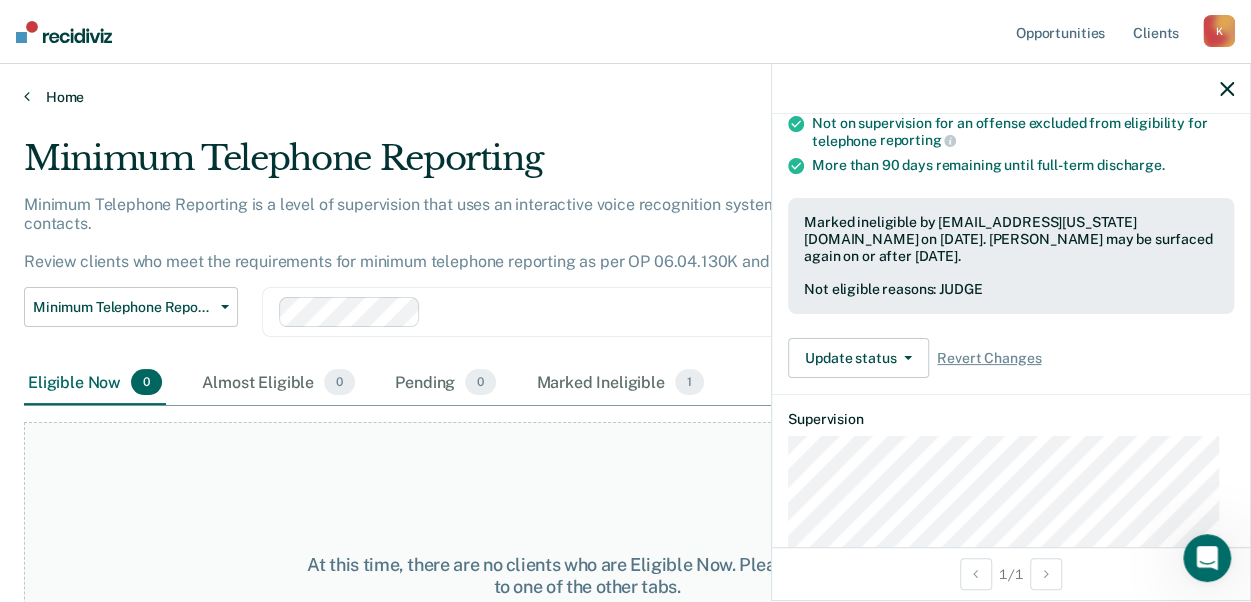 click on "Home" at bounding box center (625, 97) 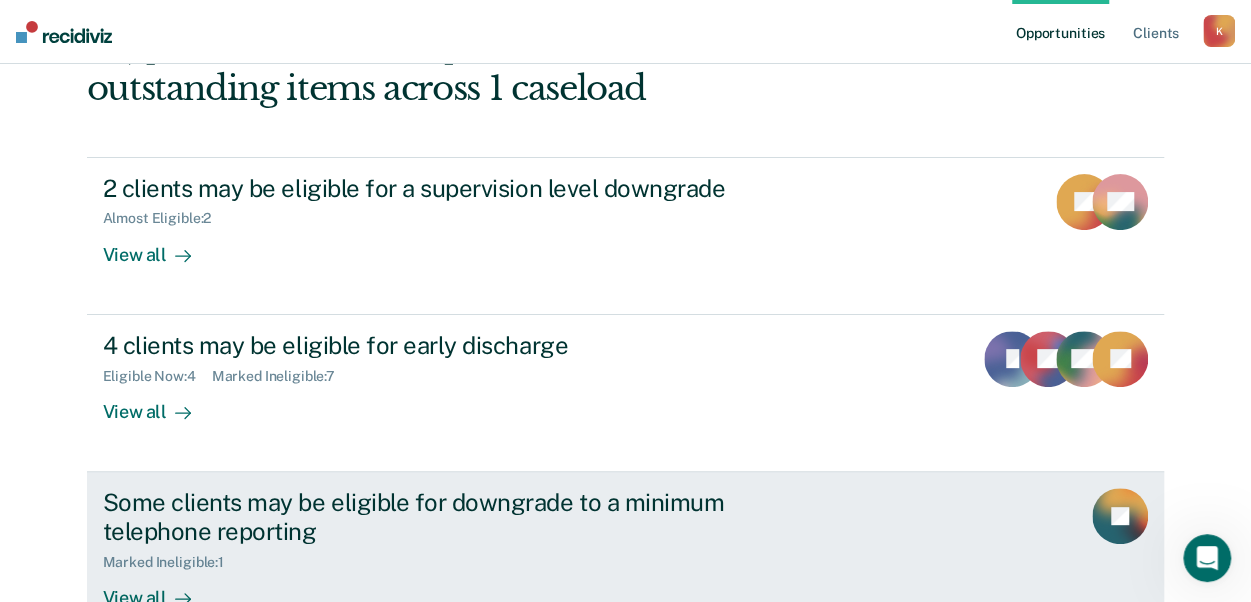 scroll, scrollTop: 110, scrollLeft: 0, axis: vertical 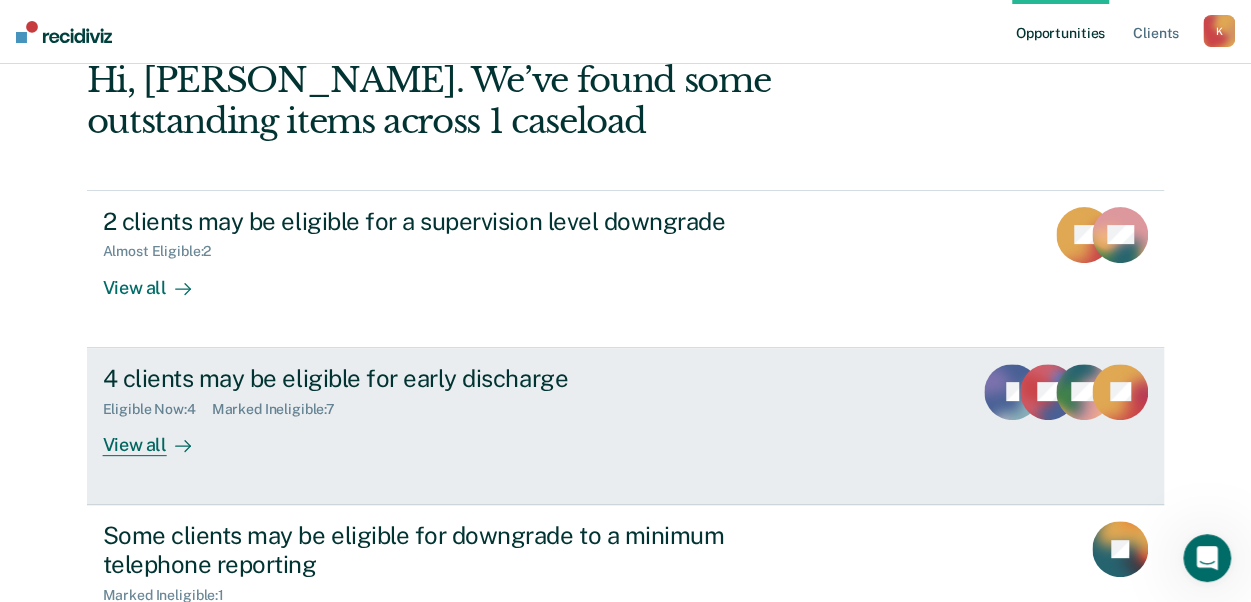 click on "View all" at bounding box center (159, 436) 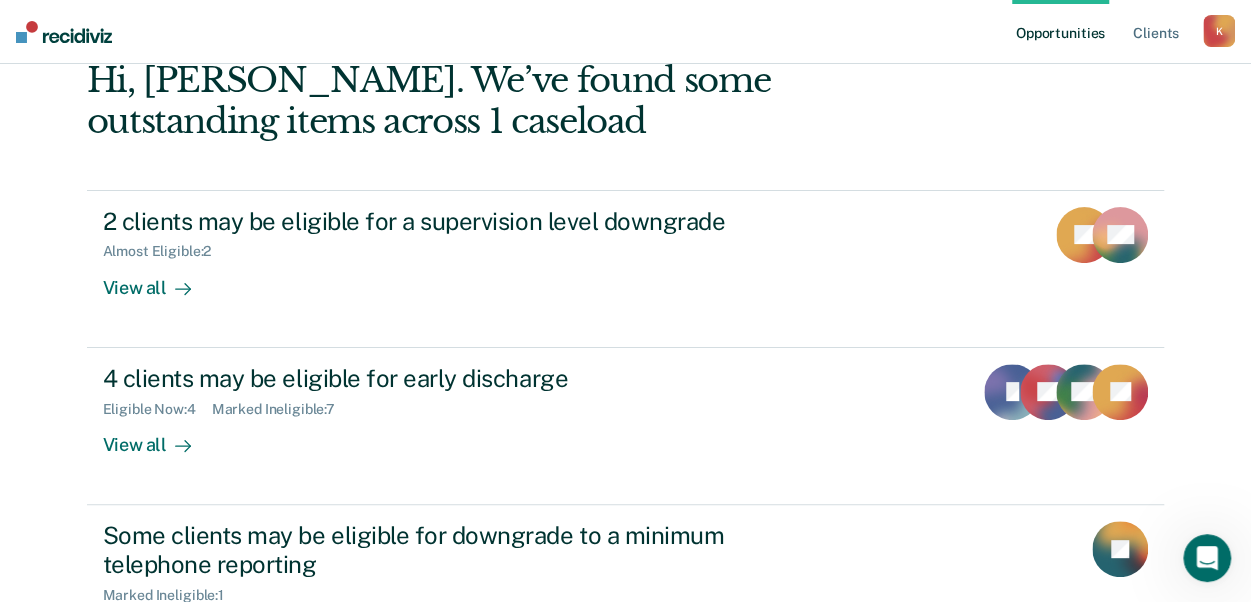 scroll, scrollTop: 0, scrollLeft: 0, axis: both 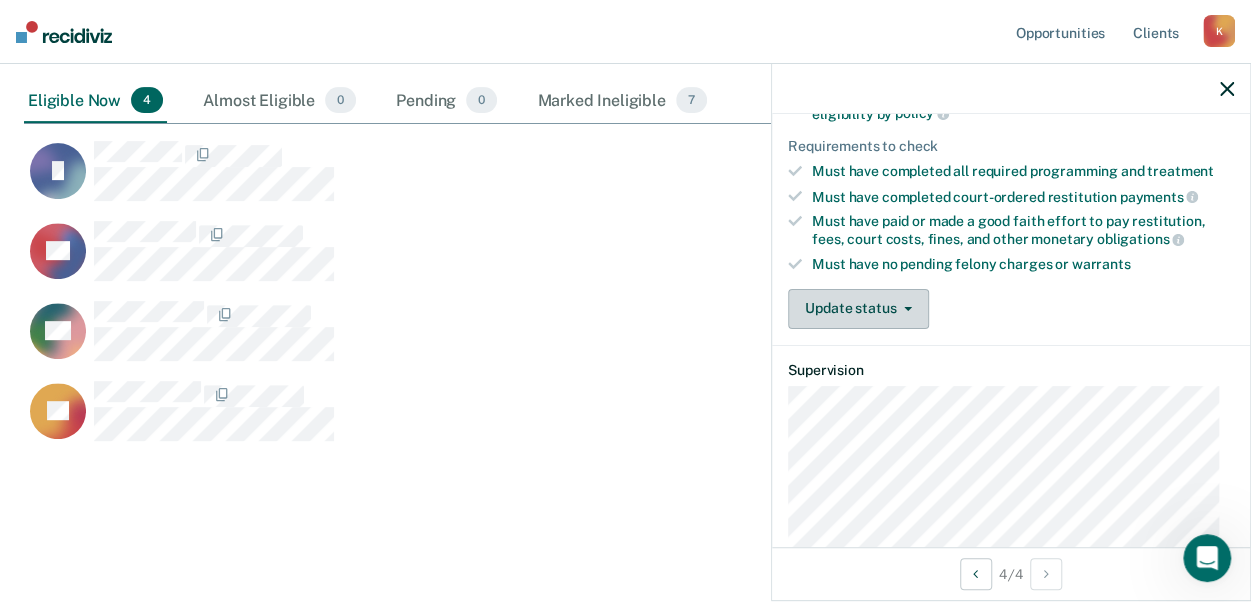 click on "Update status" at bounding box center (858, 309) 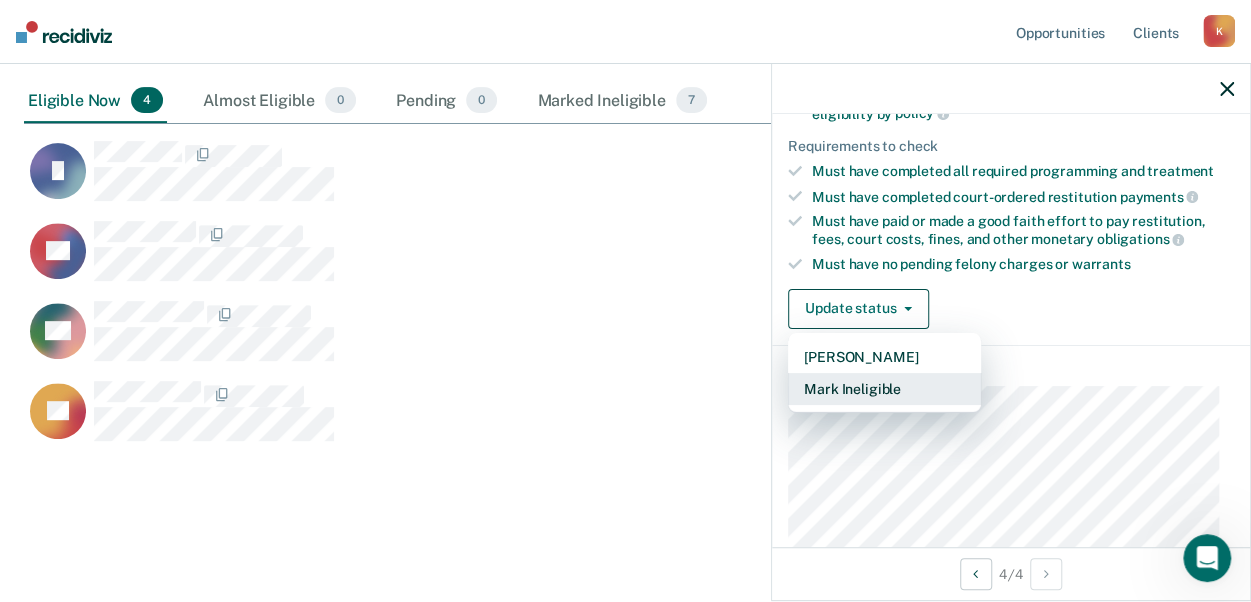 click on "Mark Ineligible" at bounding box center [884, 389] 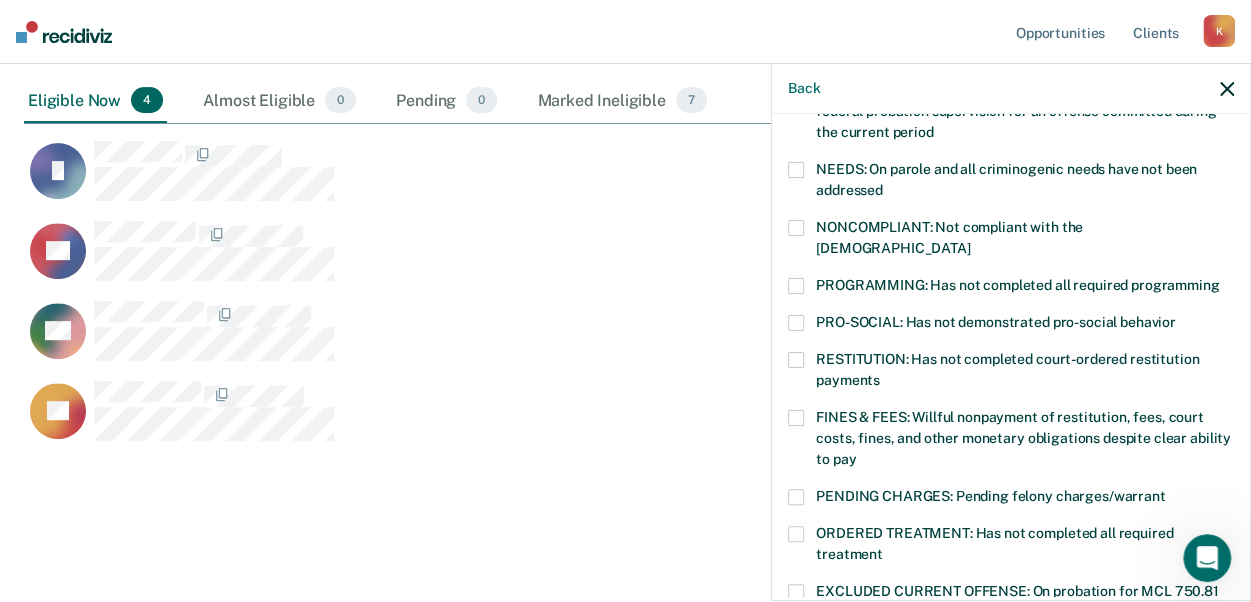 click on "PROGRAMMING: Has not completed all required programming" at bounding box center (1011, 288) 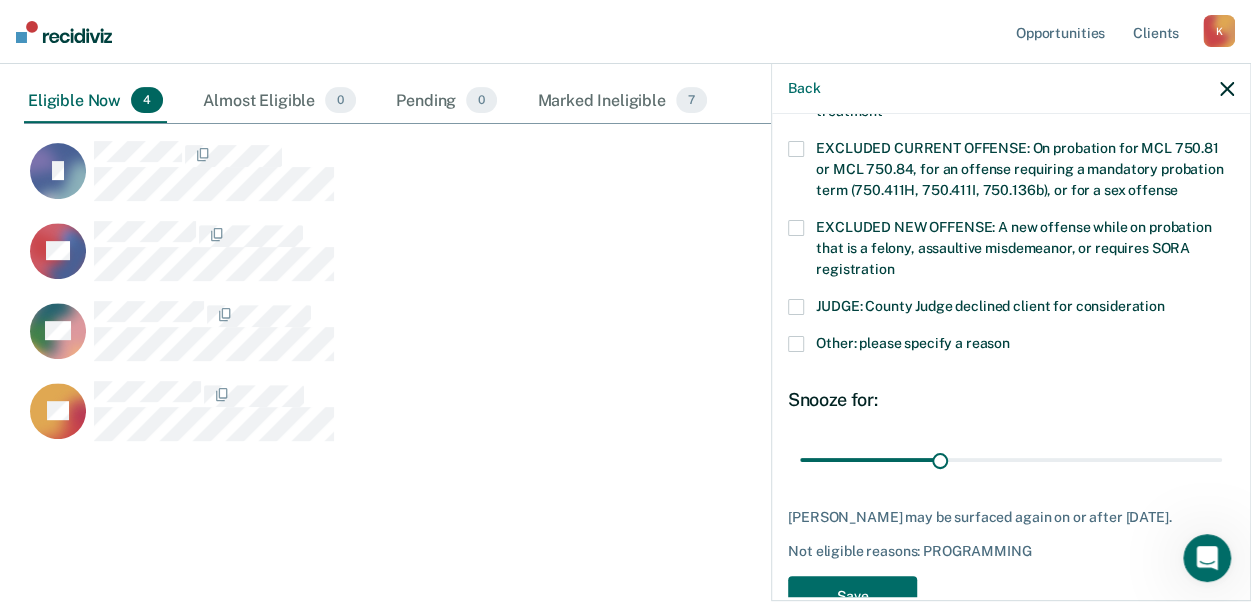 scroll, scrollTop: 774, scrollLeft: 0, axis: vertical 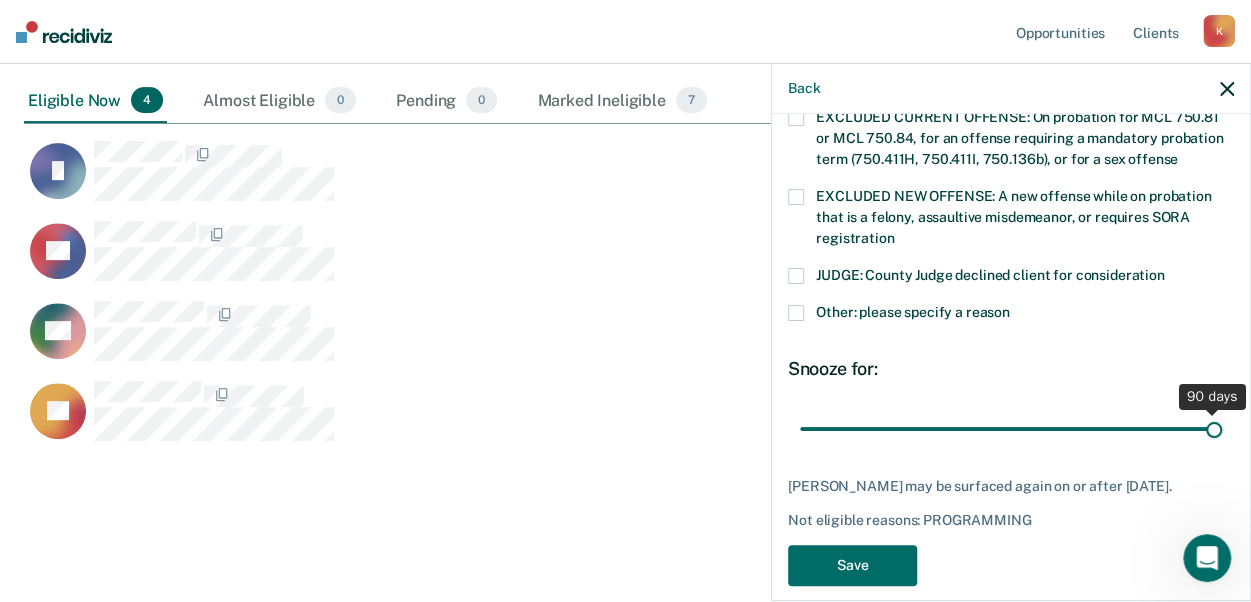 drag, startPoint x: 937, startPoint y: 401, endPoint x: 1232, endPoint y: 345, distance: 300.26822 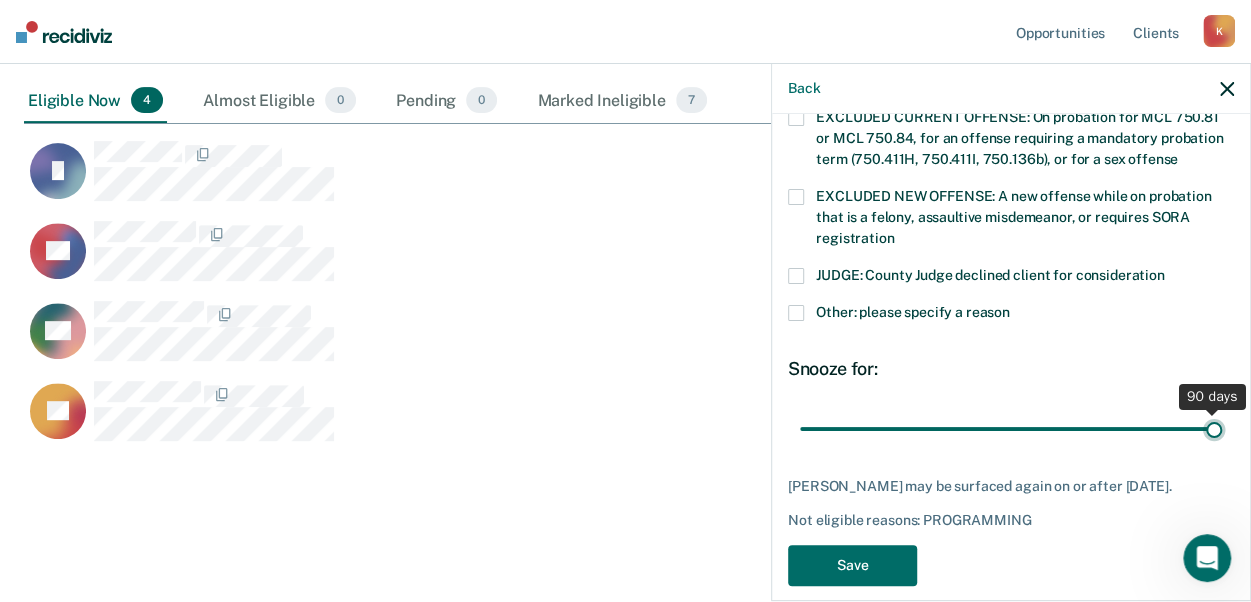 type on "90" 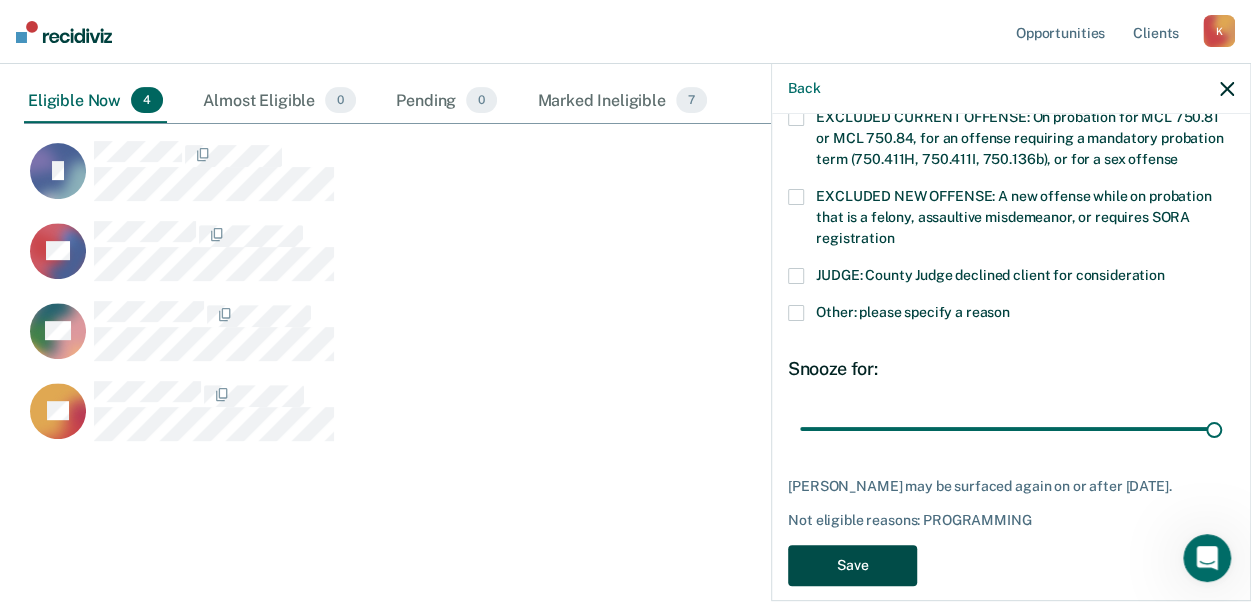 click on "Save" at bounding box center (852, 565) 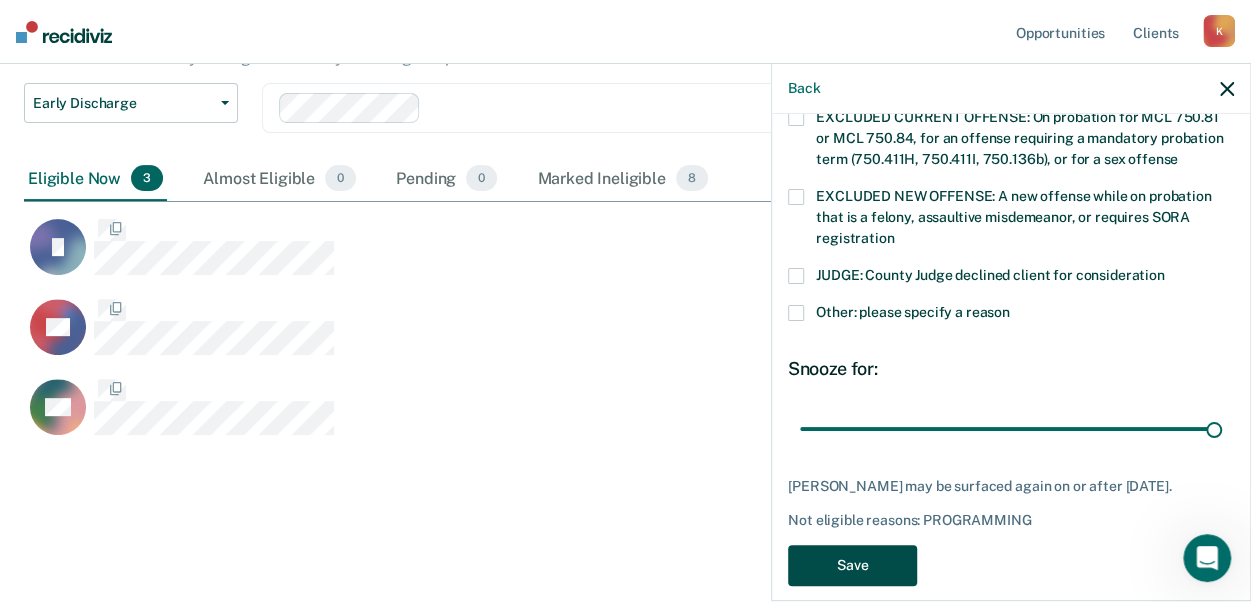 scroll, scrollTop: 501, scrollLeft: 1187, axis: both 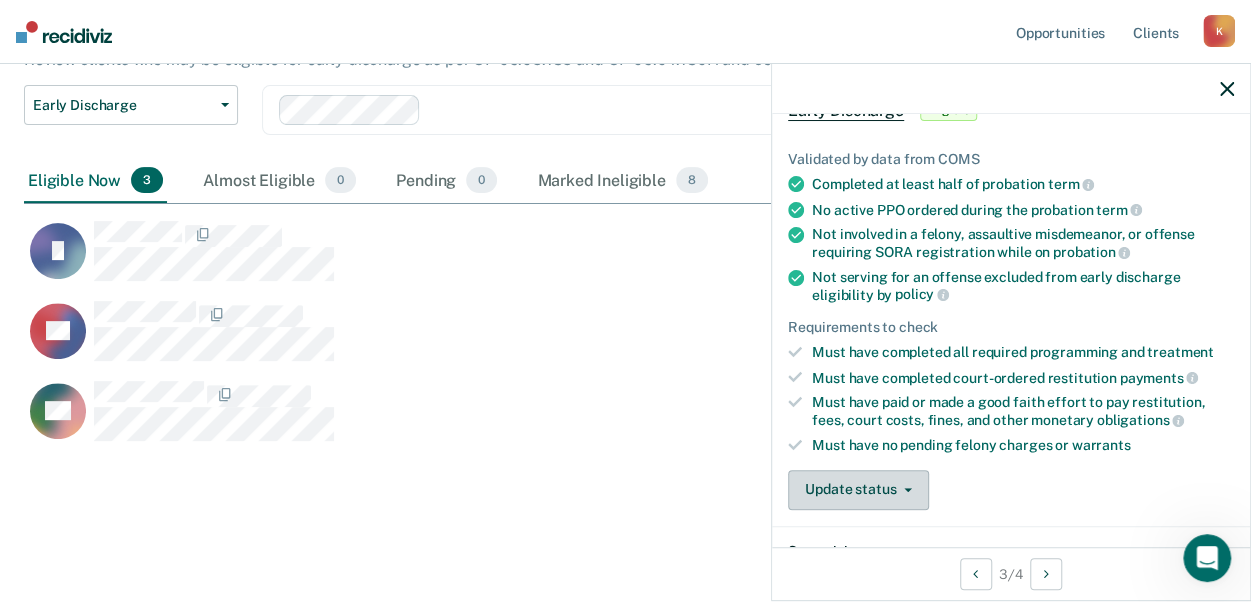 click on "Update status" at bounding box center [858, 490] 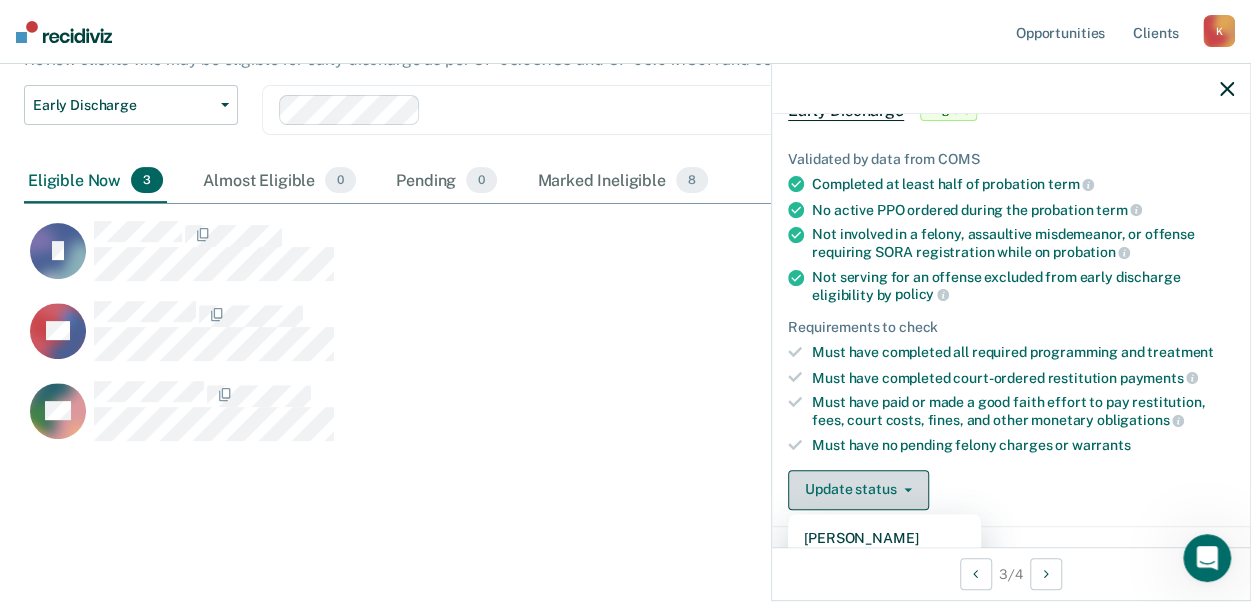 click on "Update status" at bounding box center (858, 490) 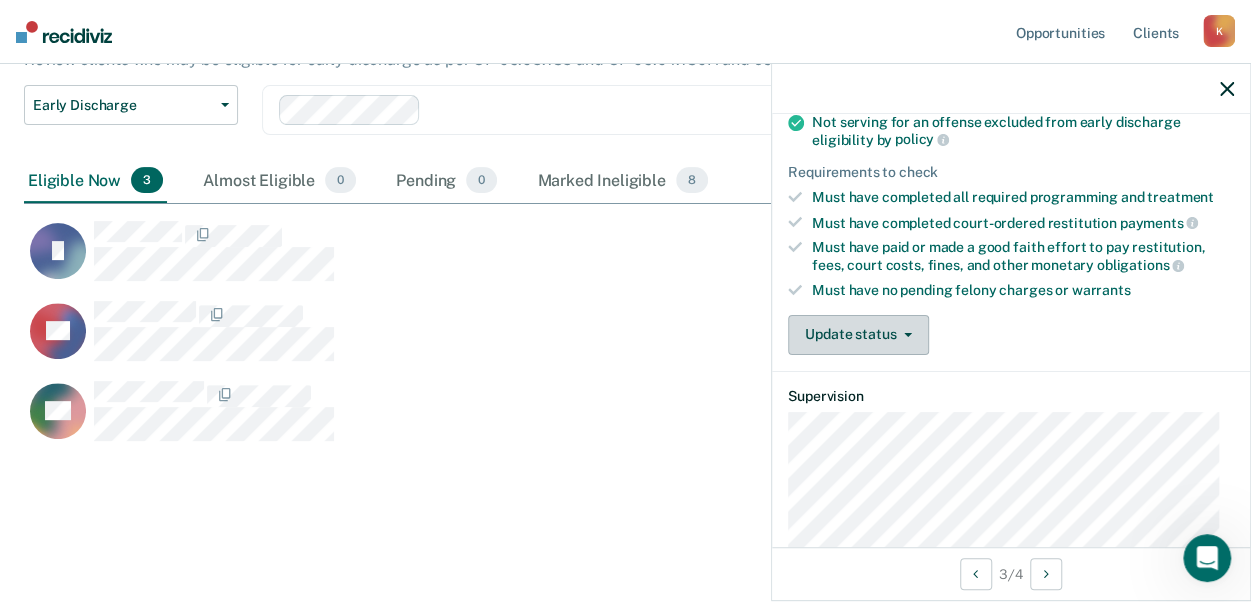 scroll, scrollTop: 286, scrollLeft: 0, axis: vertical 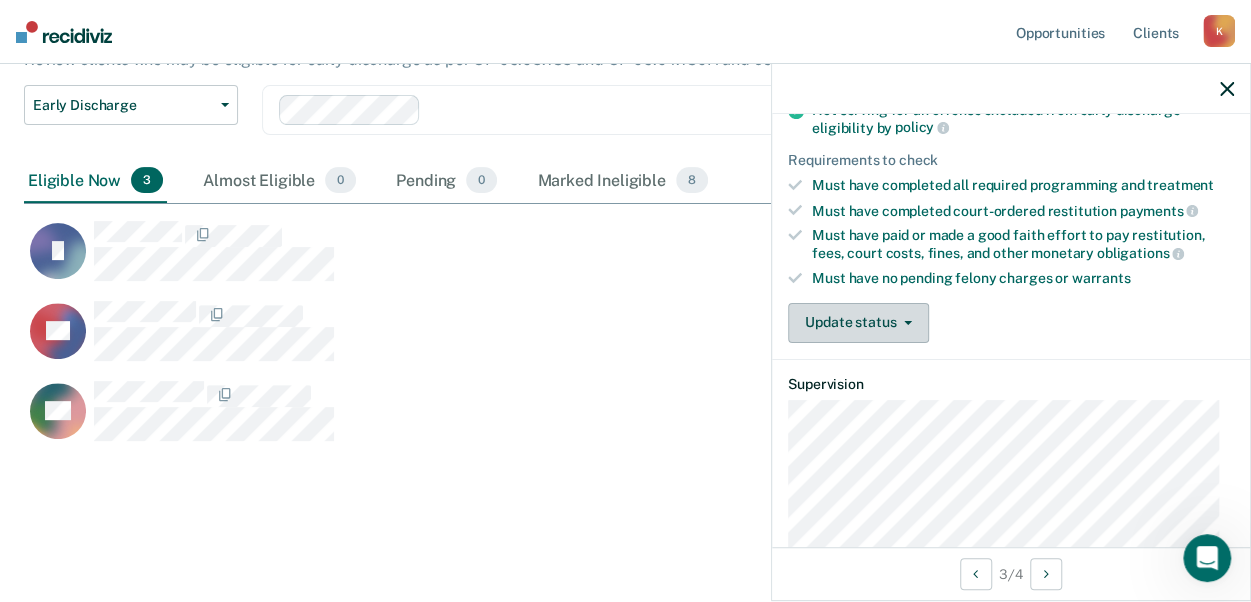 click on "Update status" at bounding box center [858, 323] 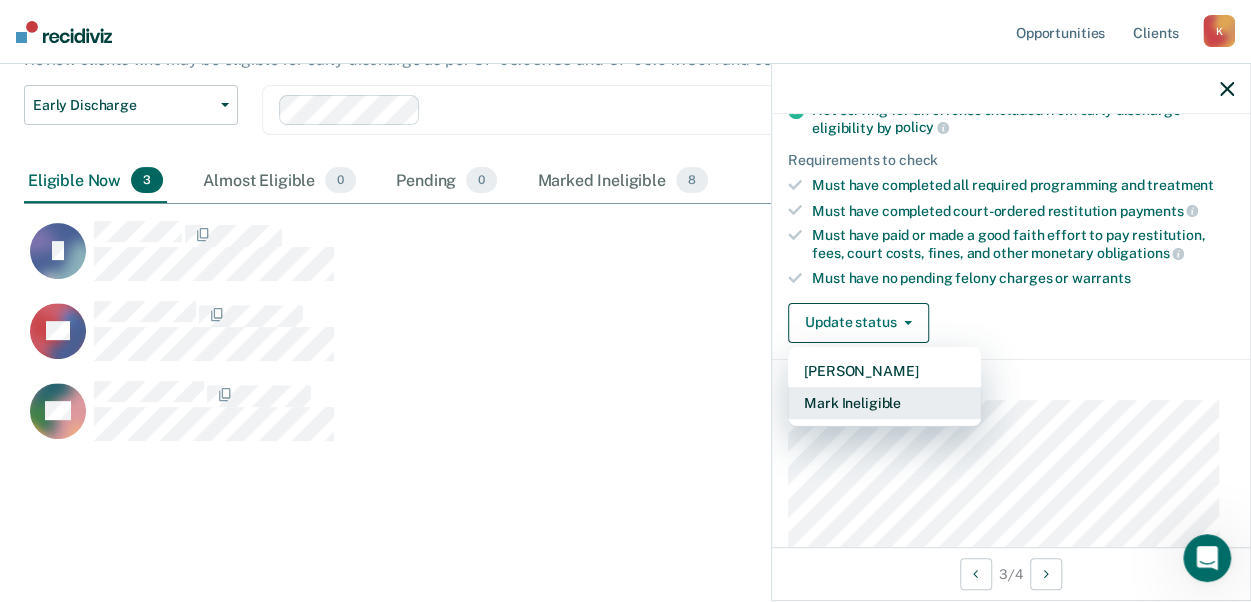 click on "Mark Ineligible" at bounding box center [884, 403] 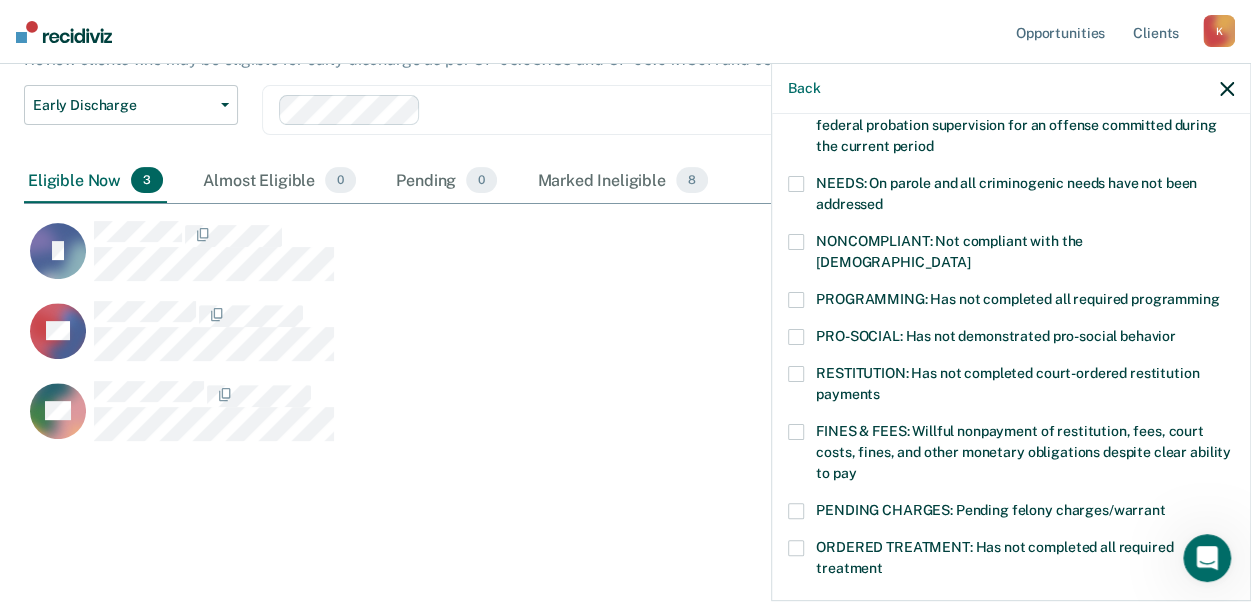 drag, startPoint x: 806, startPoint y: 279, endPoint x: 914, endPoint y: 281, distance: 108.01852 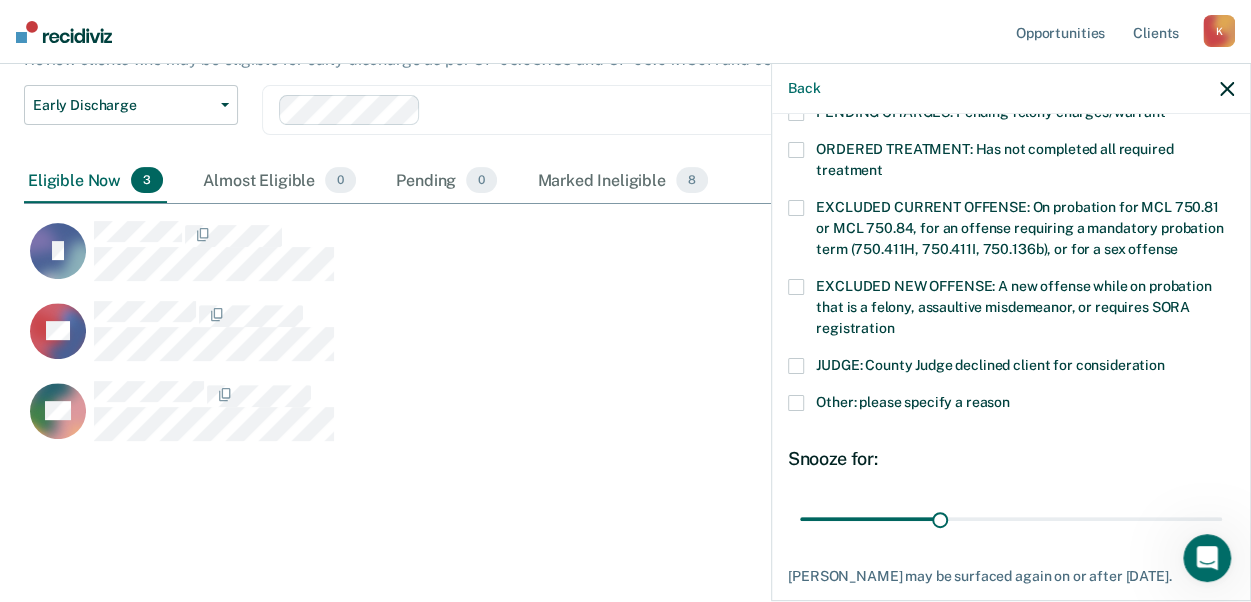 scroll, scrollTop: 774, scrollLeft: 0, axis: vertical 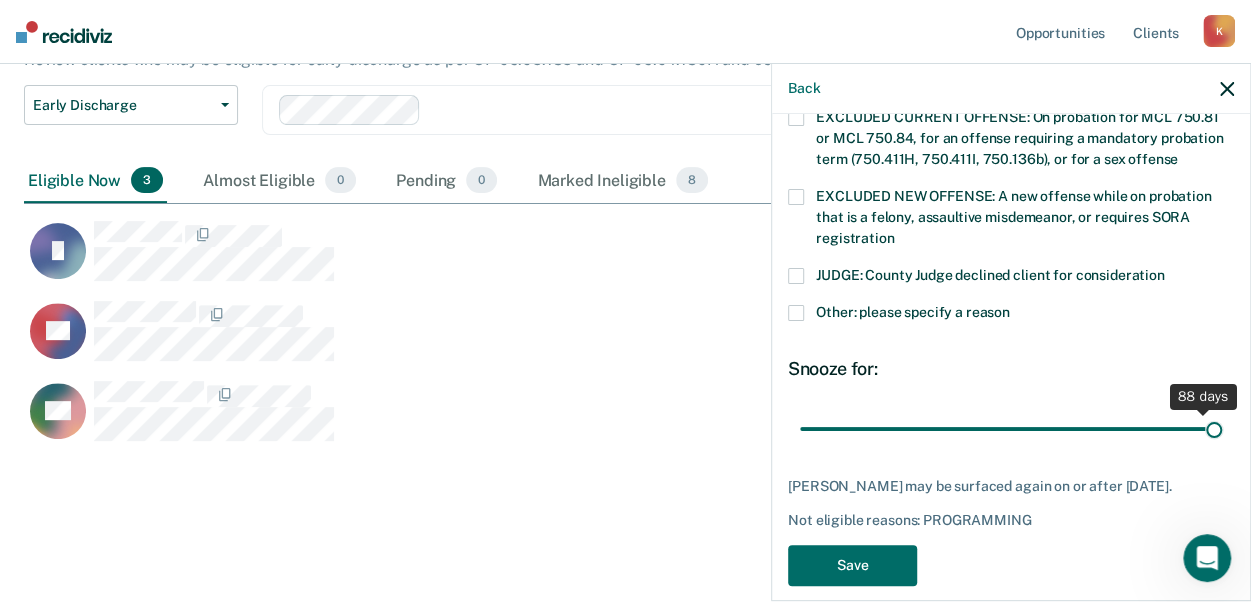 drag, startPoint x: 931, startPoint y: 409, endPoint x: 1232, endPoint y: 393, distance: 301.42496 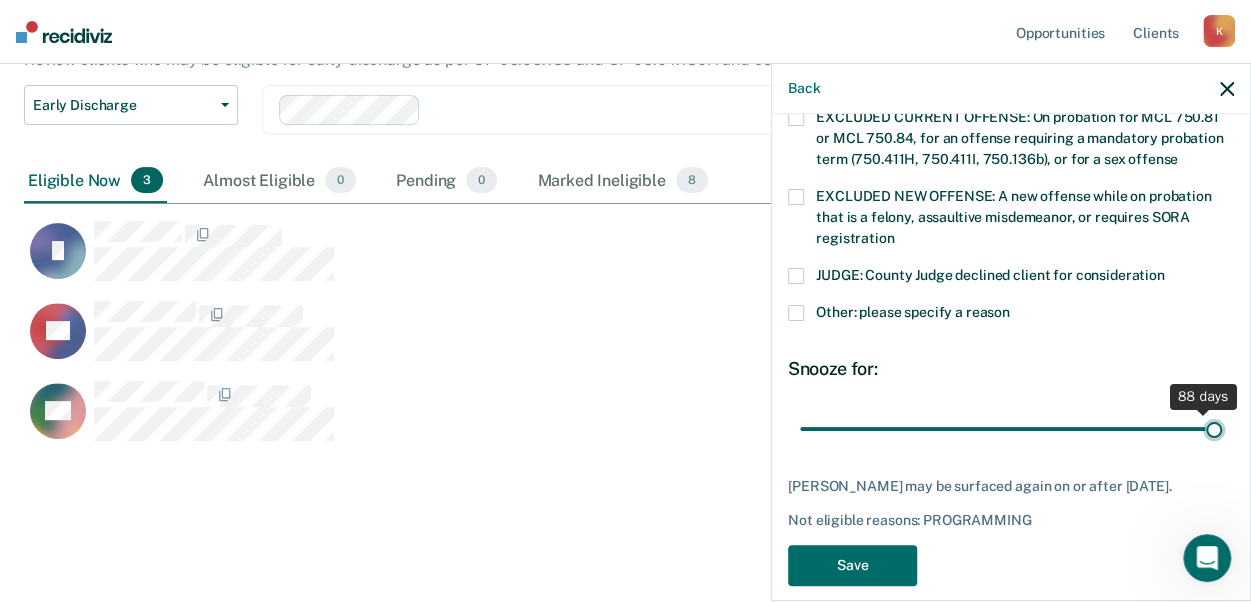 type on "90" 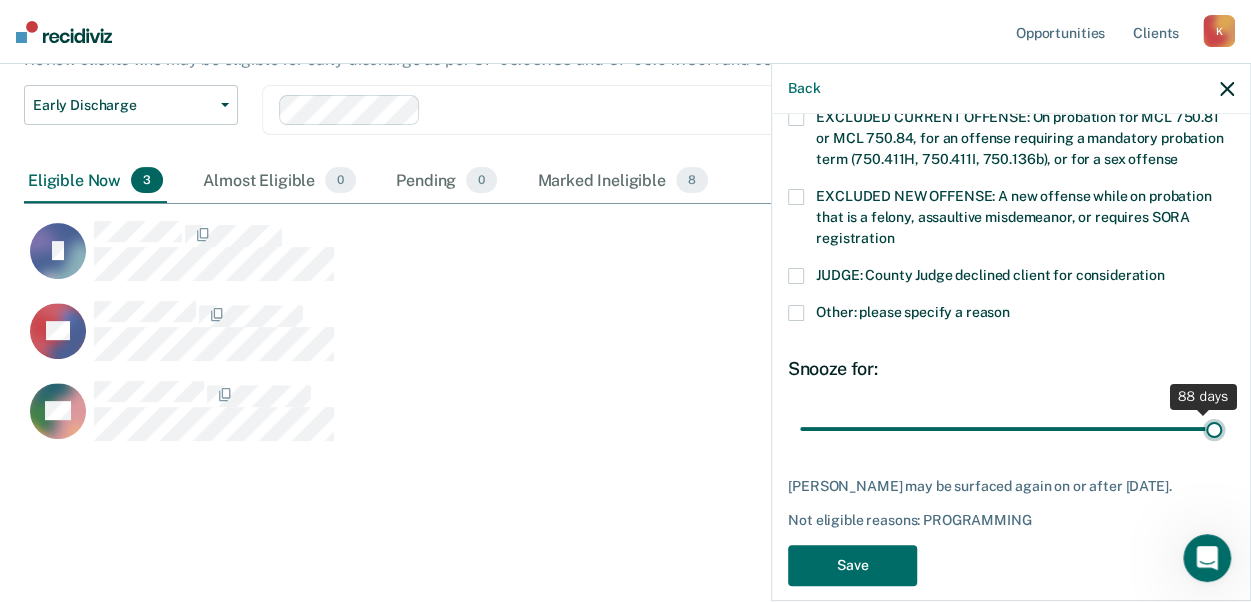 click at bounding box center [1011, 428] 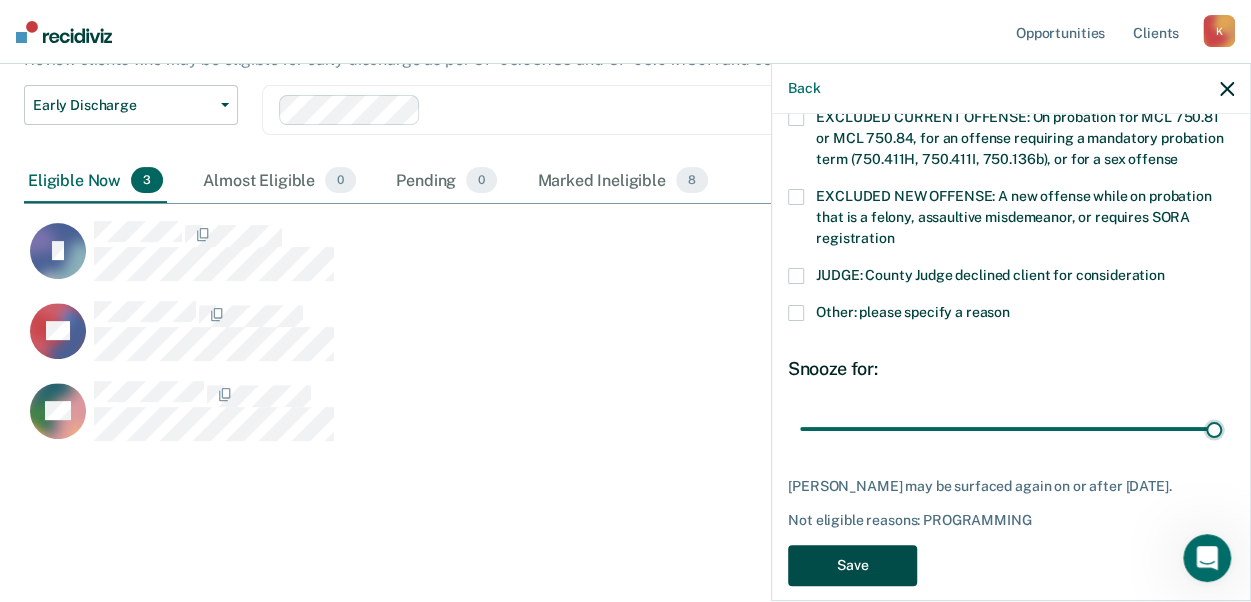 click on "Save" at bounding box center (852, 565) 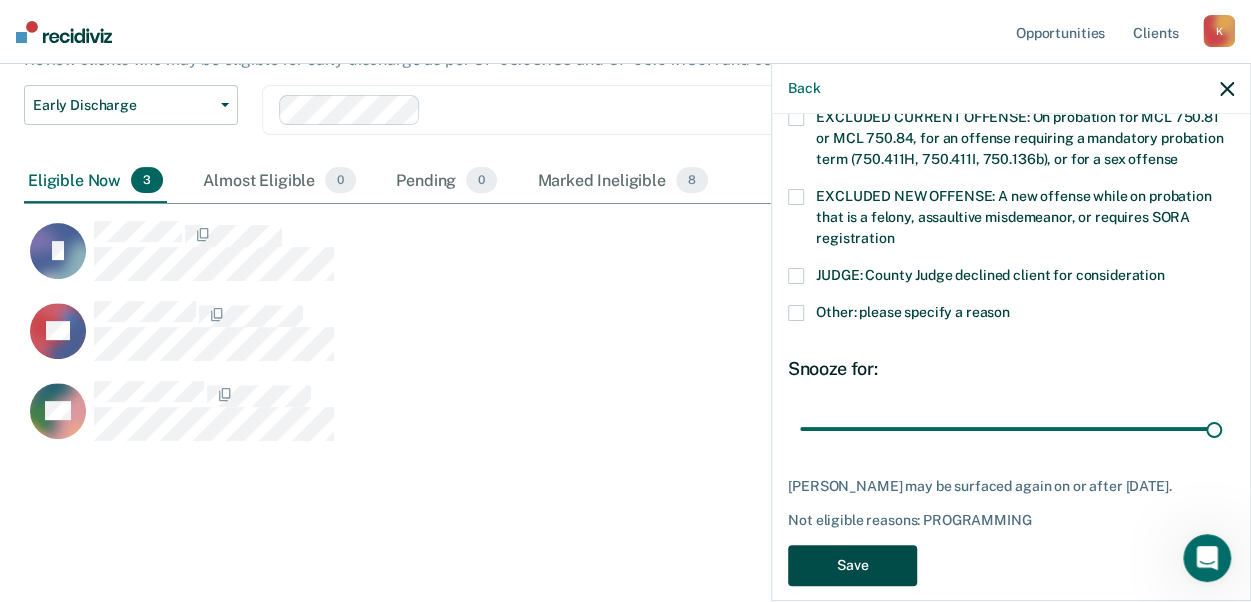 scroll, scrollTop: 421, scrollLeft: 1187, axis: both 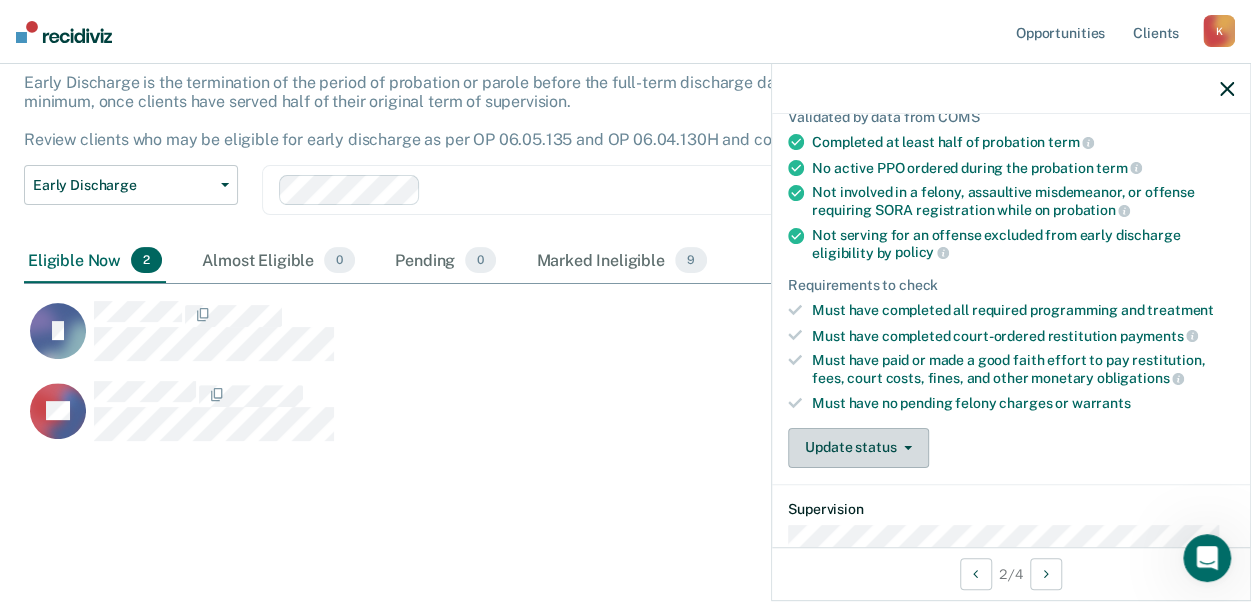 click on "Update status" at bounding box center (858, 448) 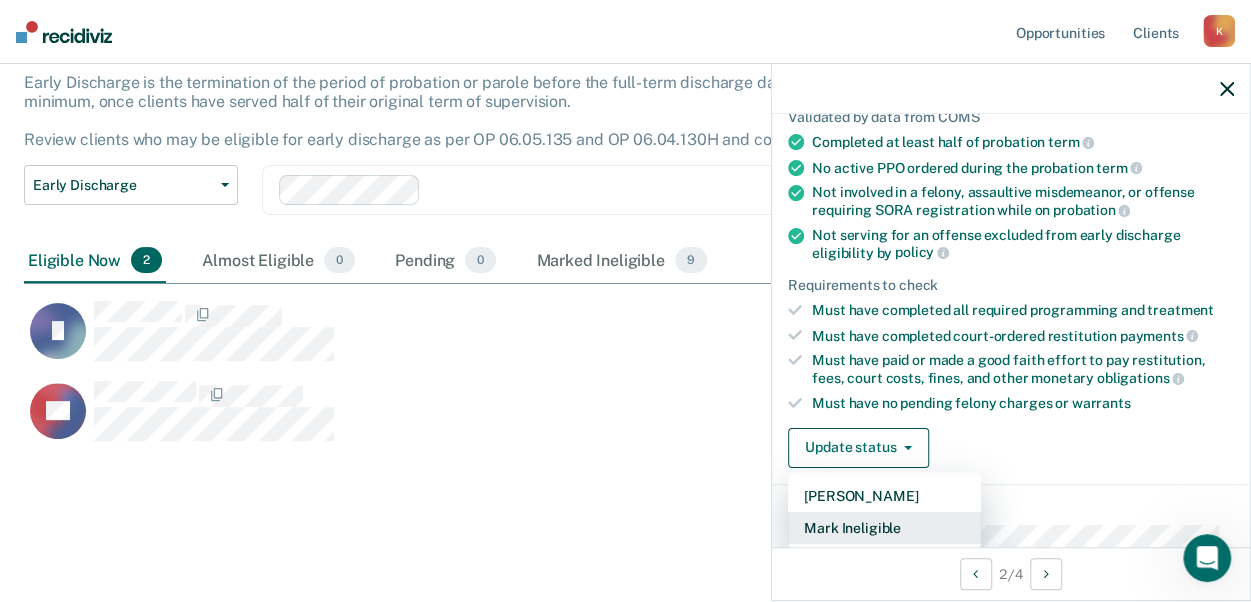 click on "Mark Ineligible" at bounding box center (884, 528) 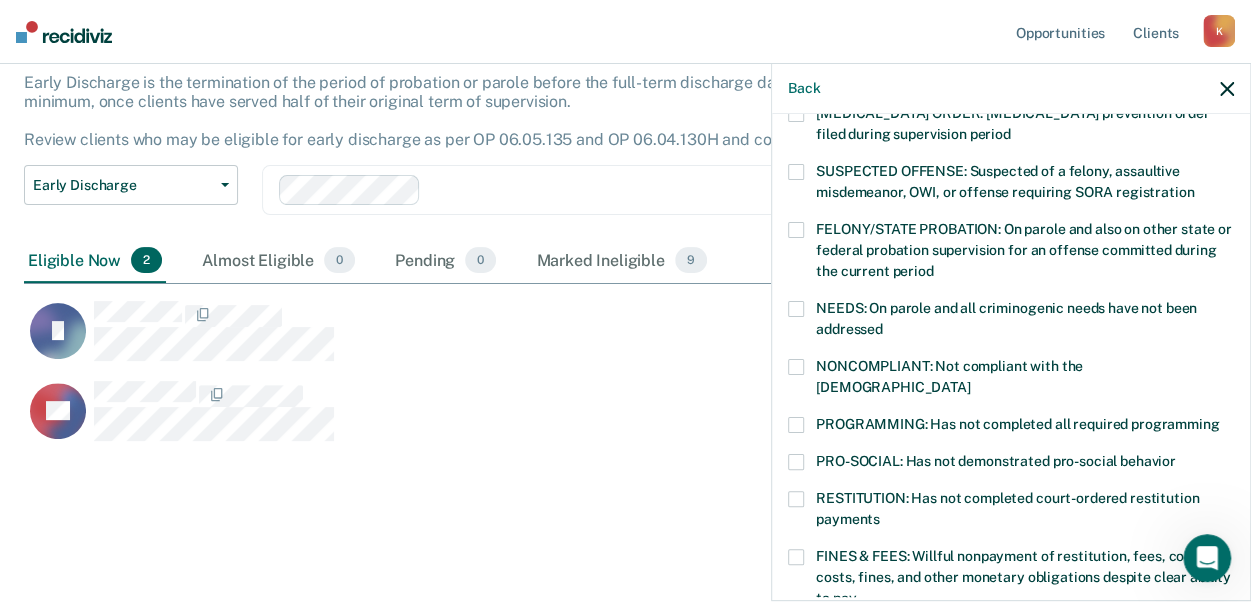 click at bounding box center (796, 425) 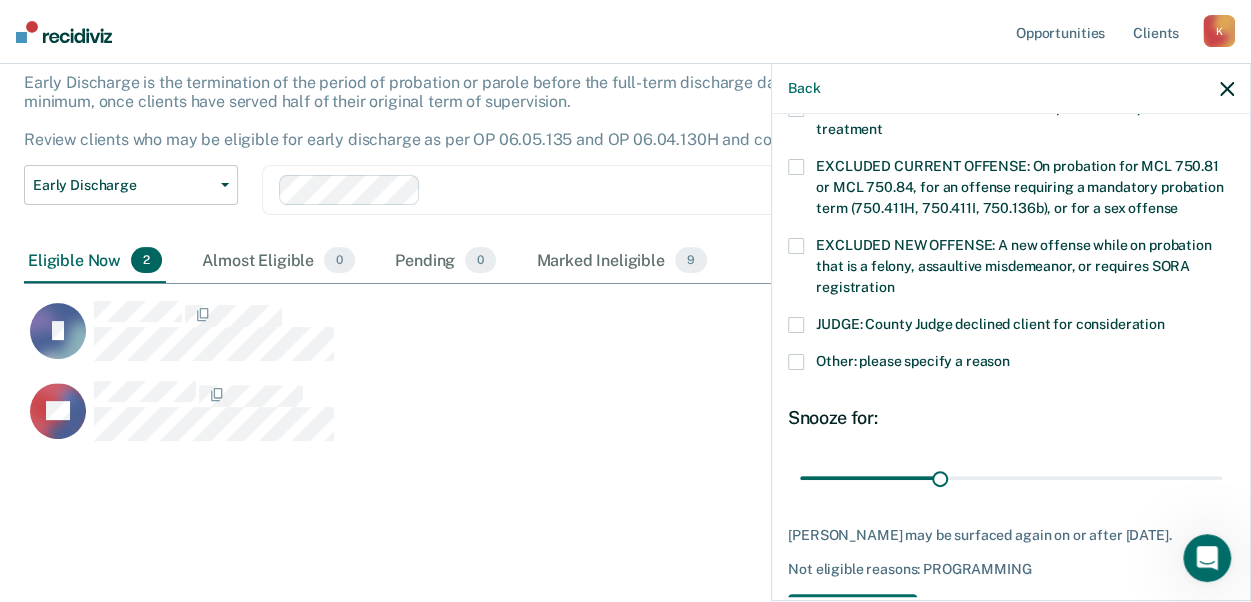 scroll, scrollTop: 731, scrollLeft: 0, axis: vertical 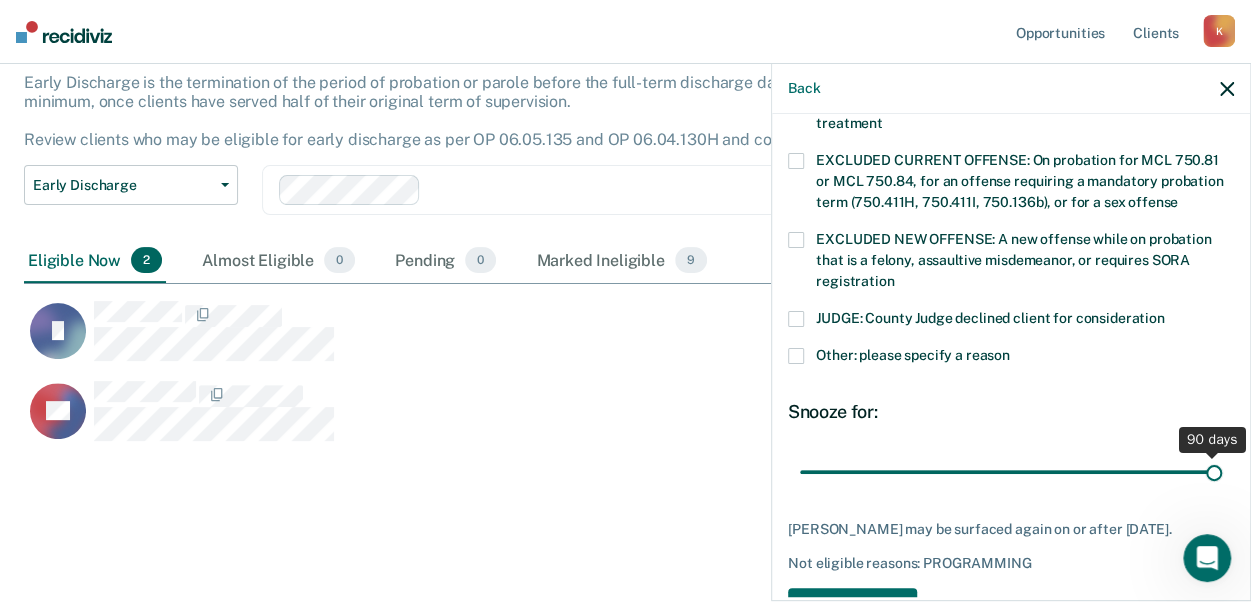 drag, startPoint x: 936, startPoint y: 447, endPoint x: 1212, endPoint y: 435, distance: 276.26074 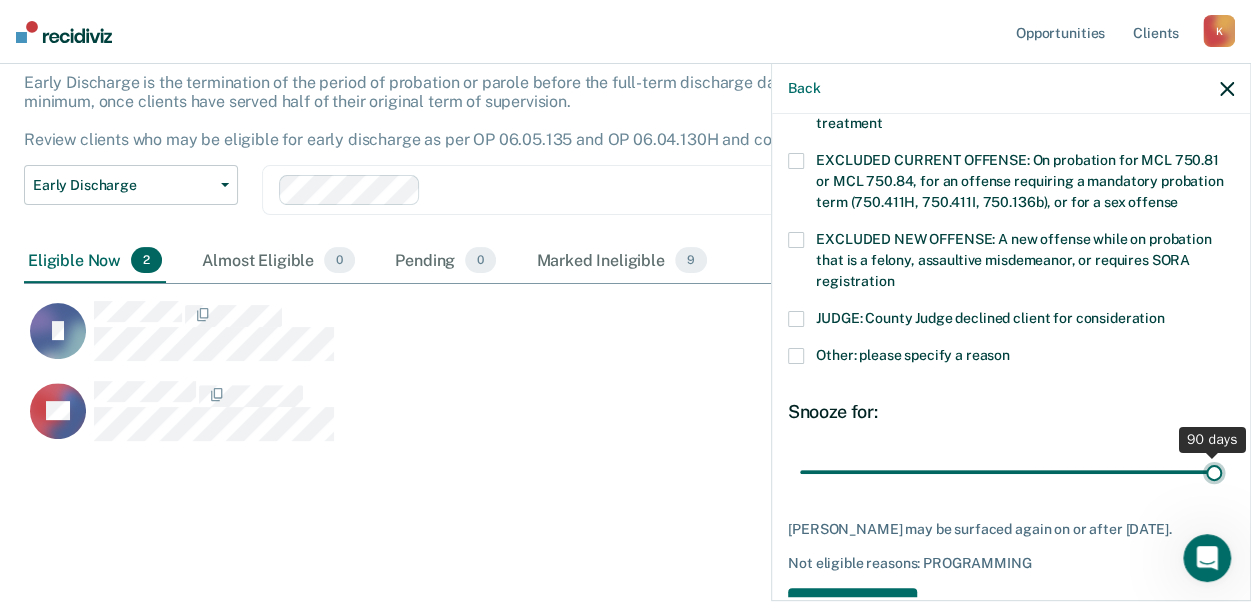type on "90" 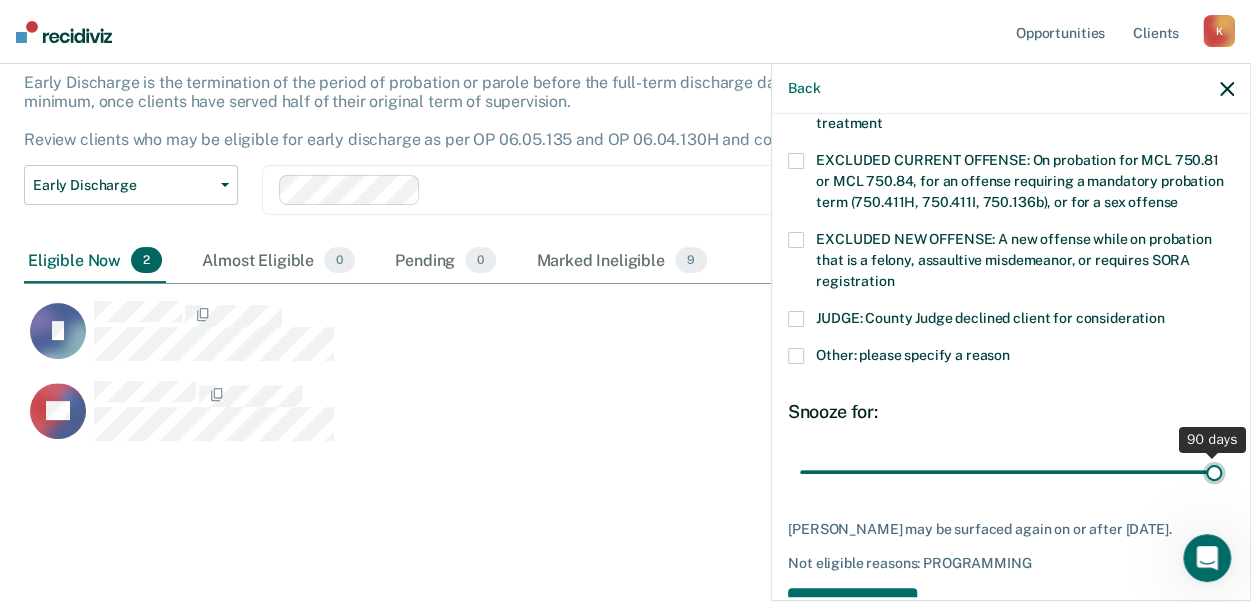 click at bounding box center [1011, 471] 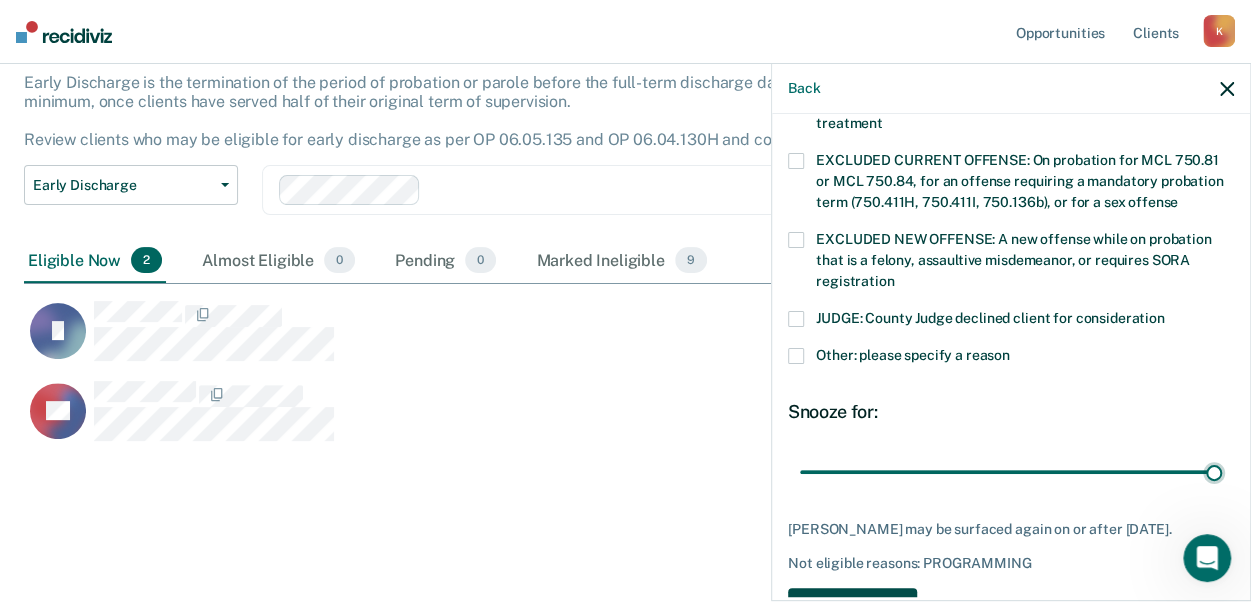 click on "Save" at bounding box center (852, 608) 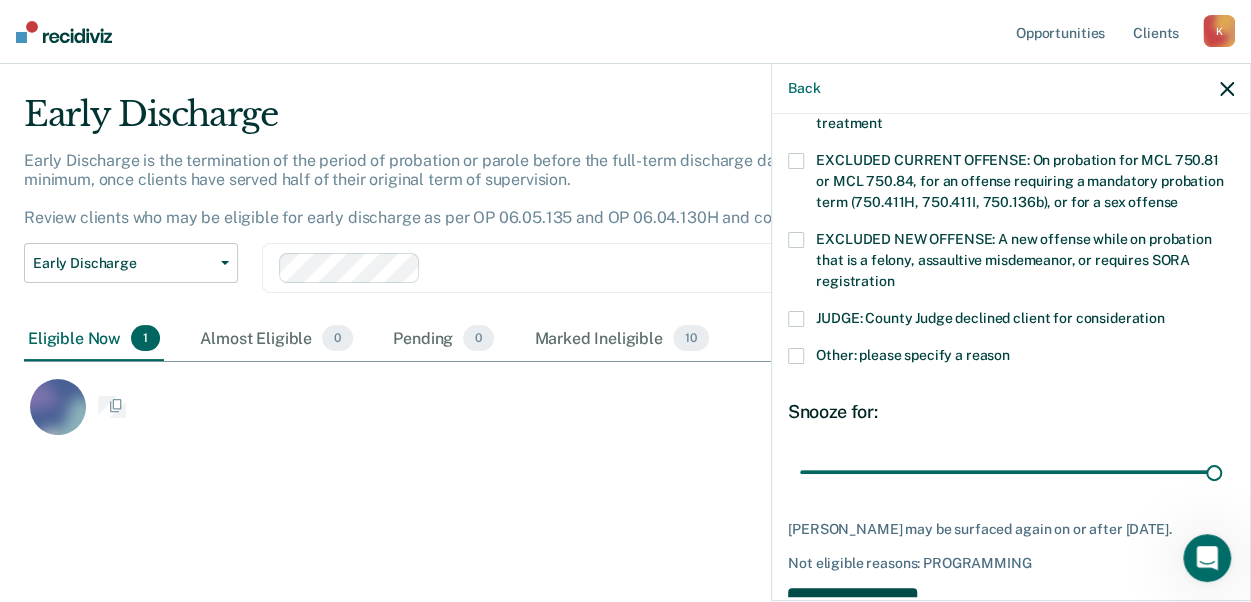 scroll, scrollTop: 341, scrollLeft: 1187, axis: both 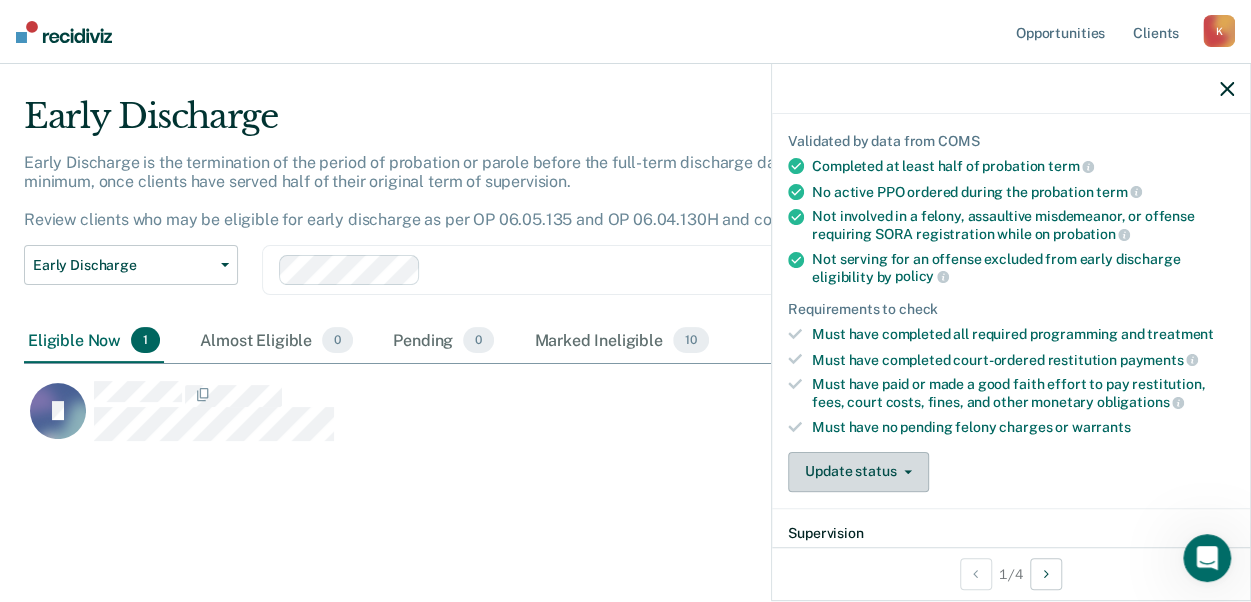 click on "Update status" at bounding box center [858, 472] 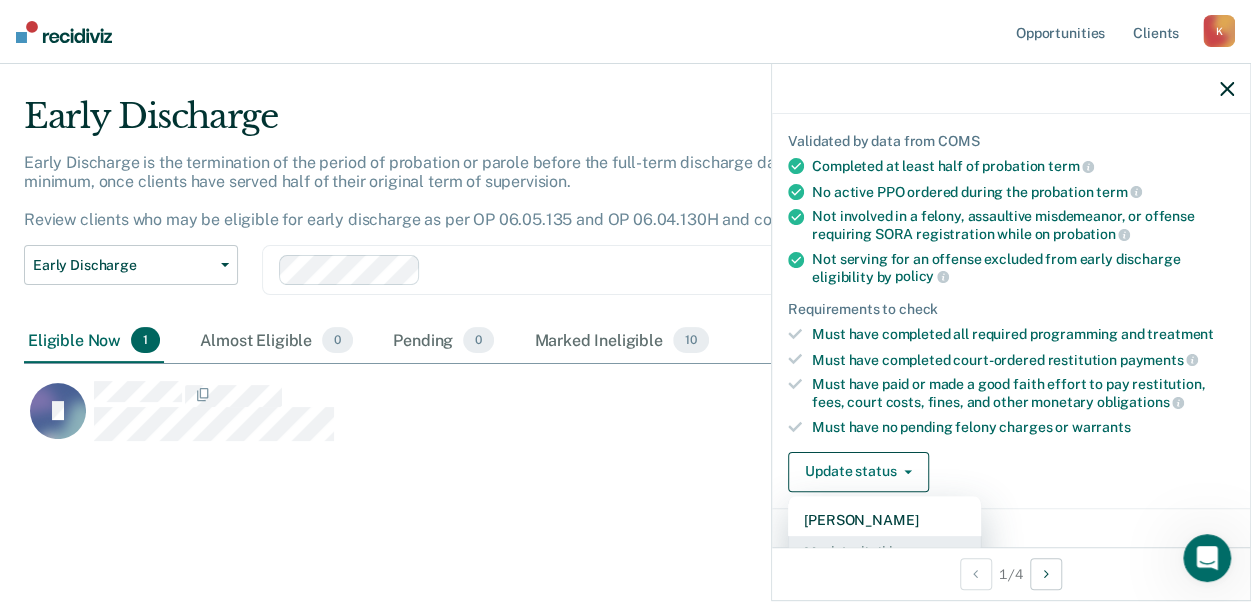 scroll, scrollTop: 150, scrollLeft: 0, axis: vertical 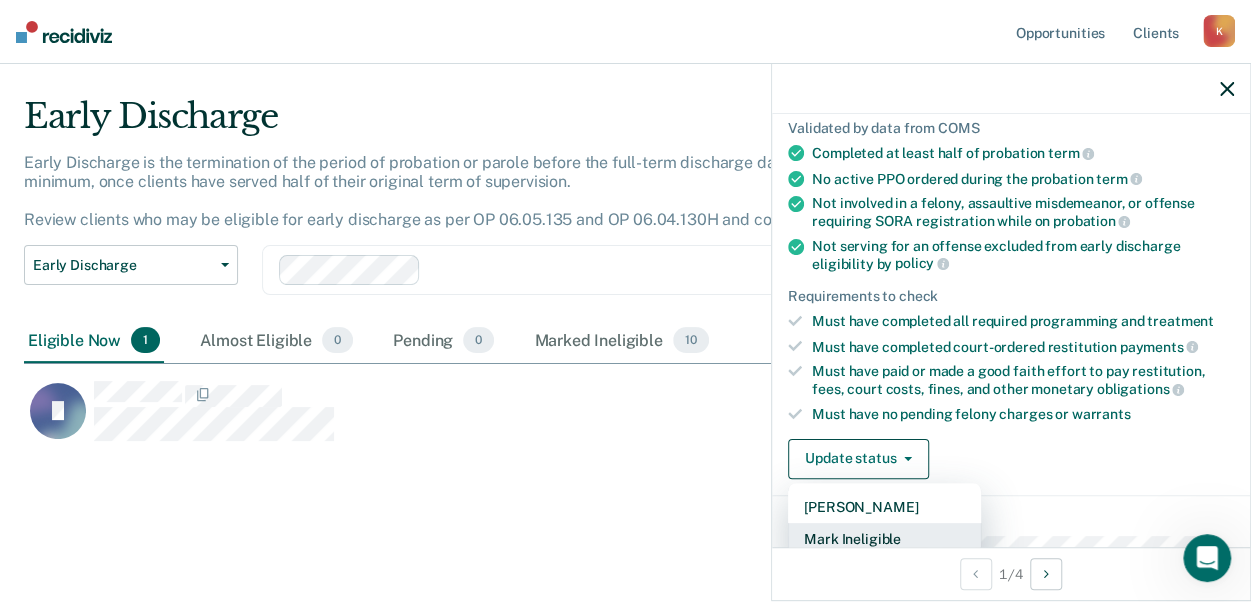 click on "Mark Ineligible" at bounding box center [884, 539] 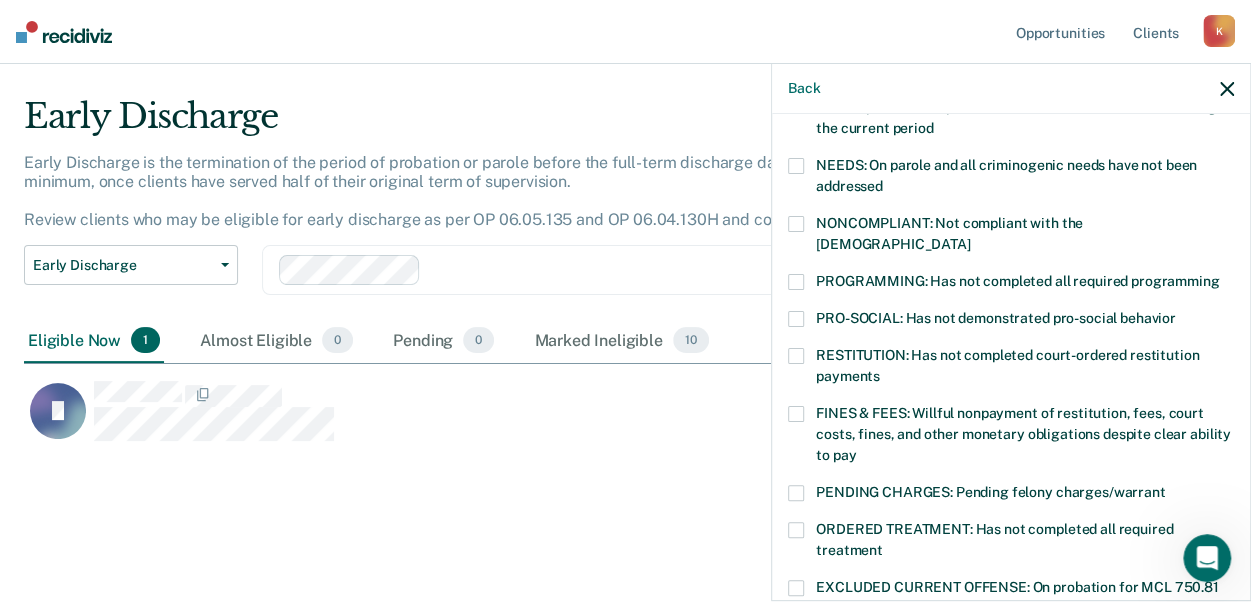 scroll, scrollTop: 316, scrollLeft: 0, axis: vertical 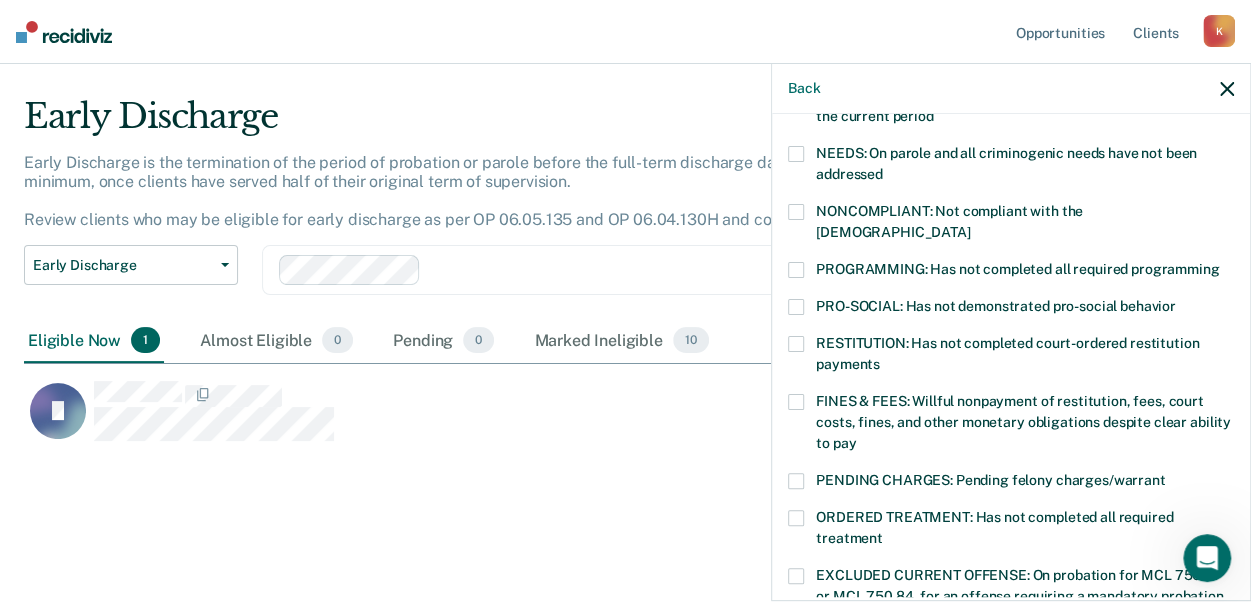 click at bounding box center (796, 344) 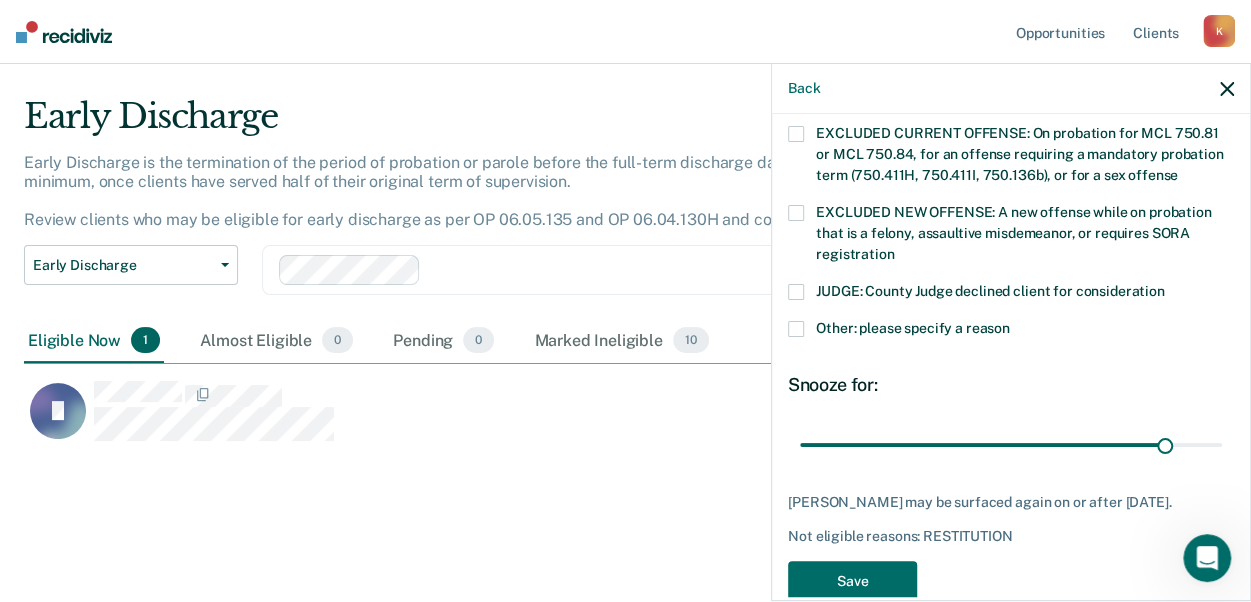 scroll, scrollTop: 760, scrollLeft: 0, axis: vertical 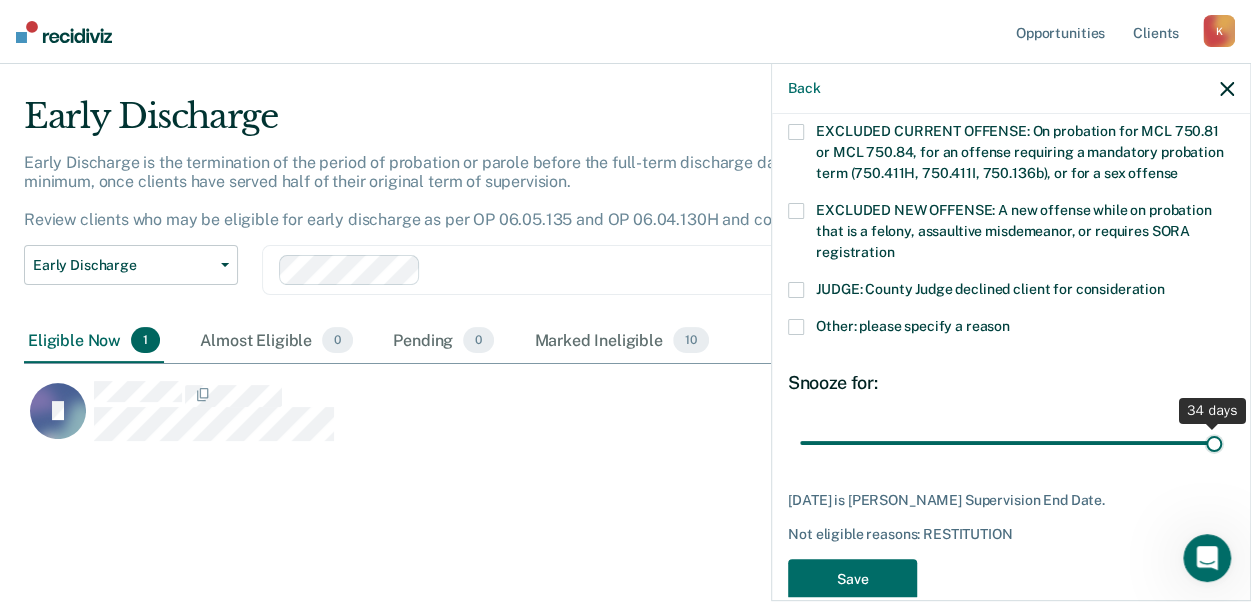 drag, startPoint x: 1154, startPoint y: 413, endPoint x: 1206, endPoint y: 403, distance: 52.95281 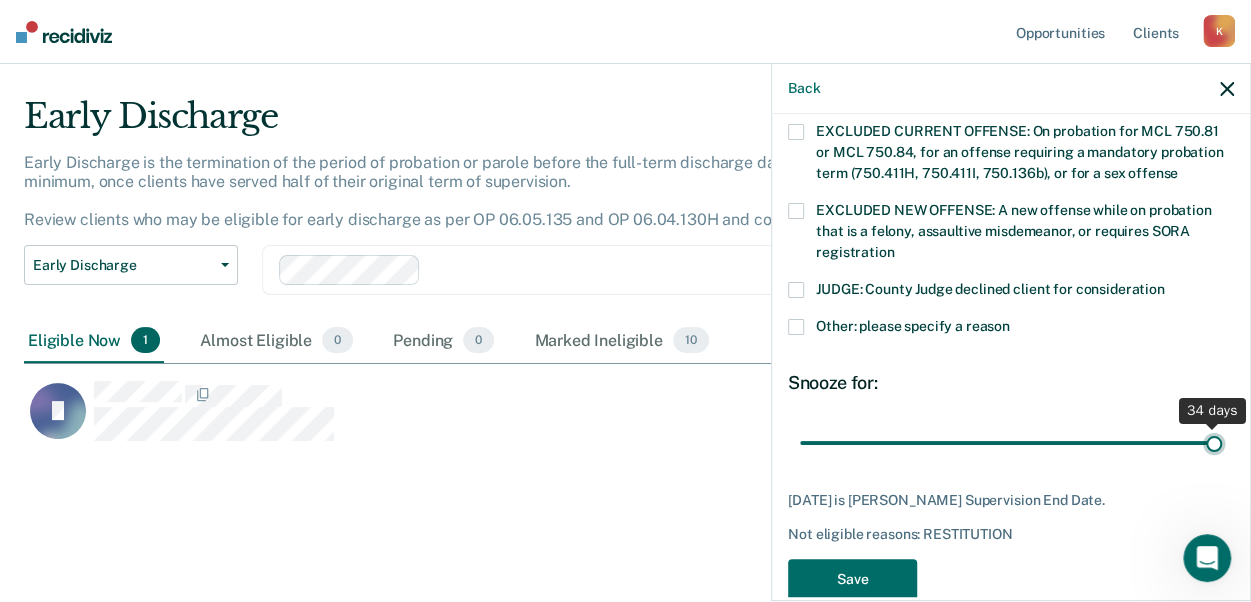 type on "34" 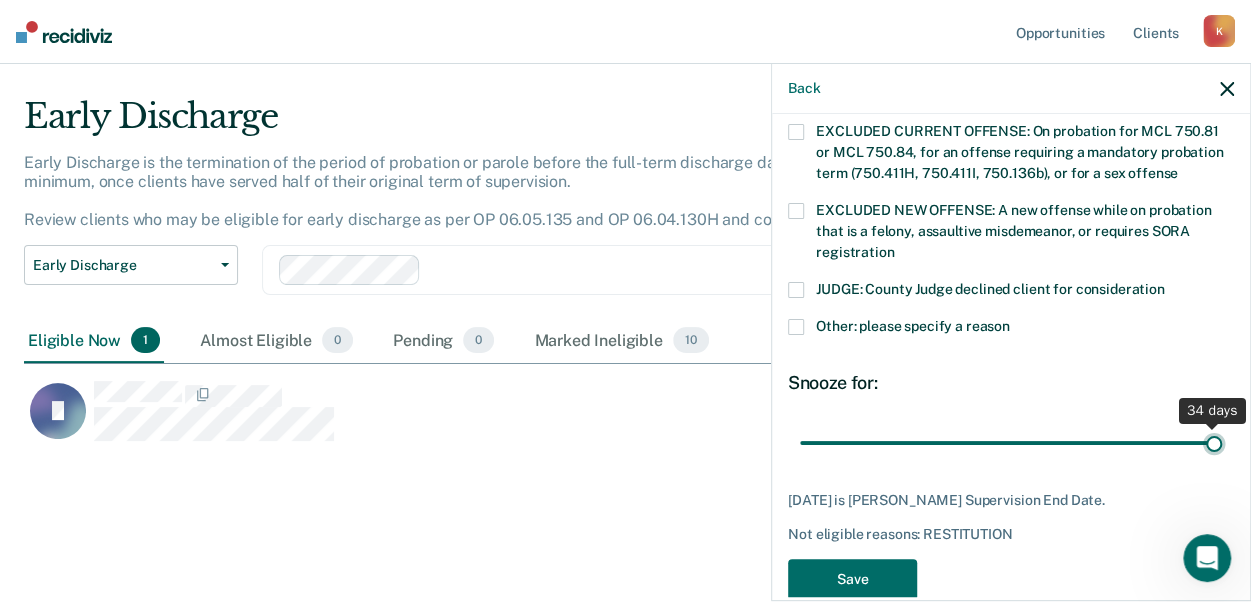 click at bounding box center [1011, 442] 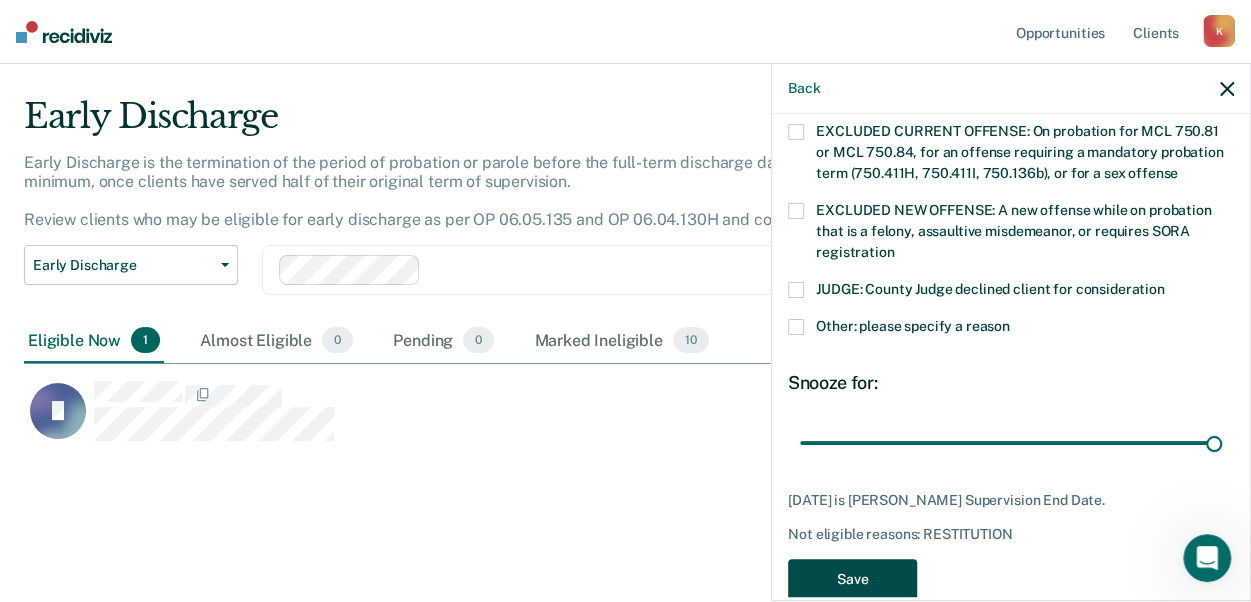 click on "Save" at bounding box center [852, 579] 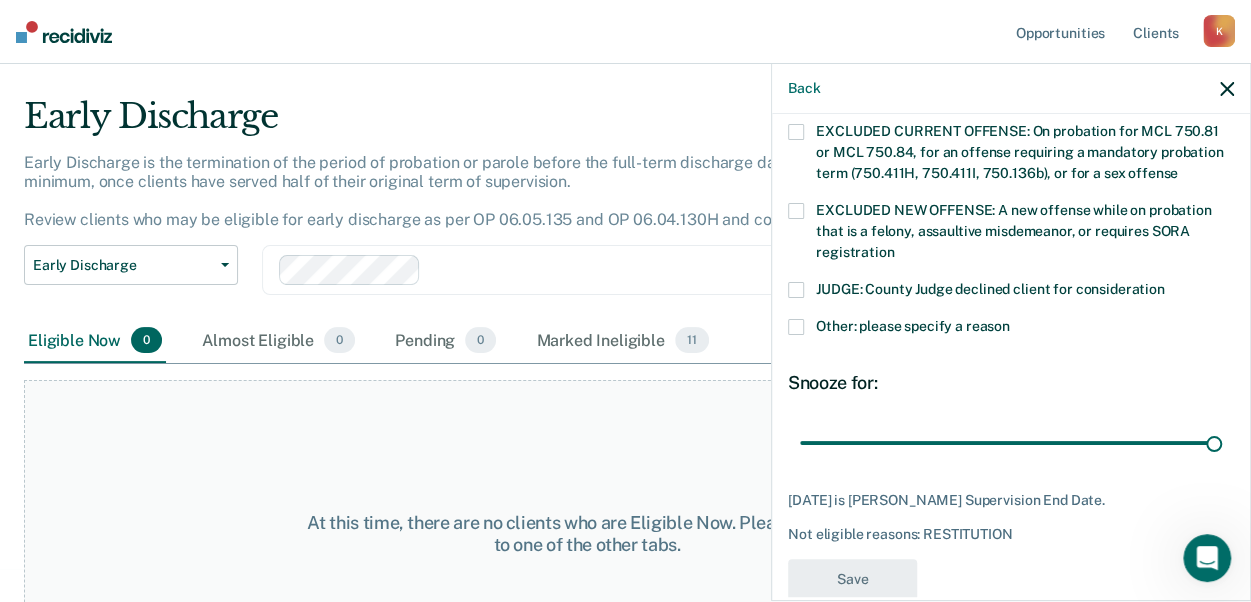 scroll, scrollTop: 666, scrollLeft: 0, axis: vertical 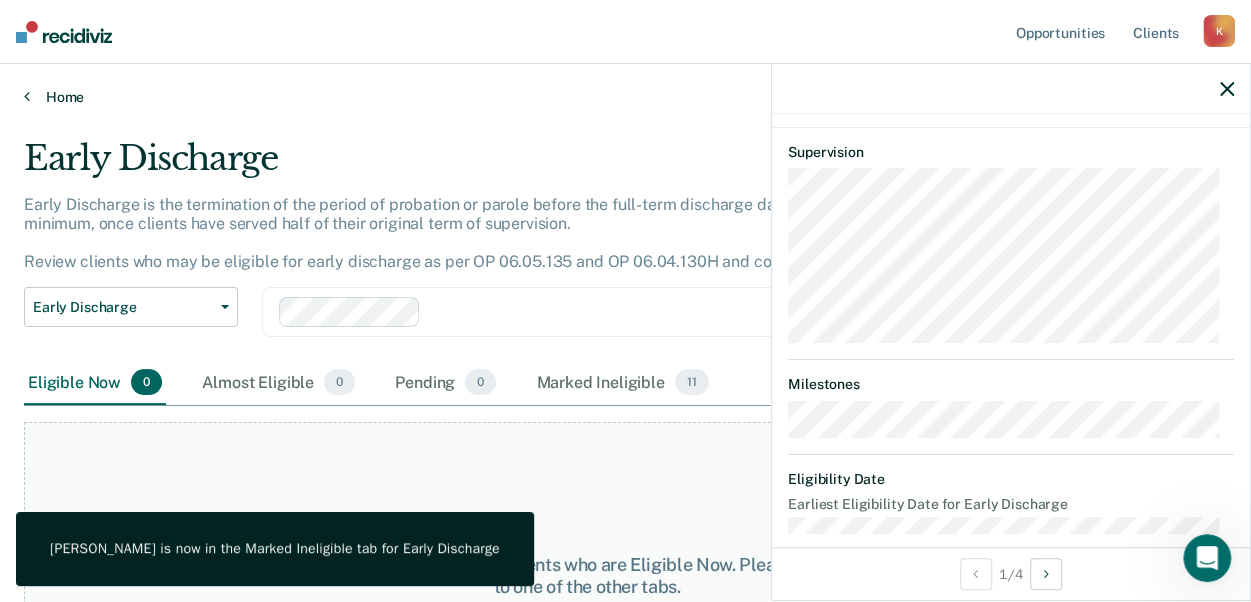 click on "Home" at bounding box center [625, 97] 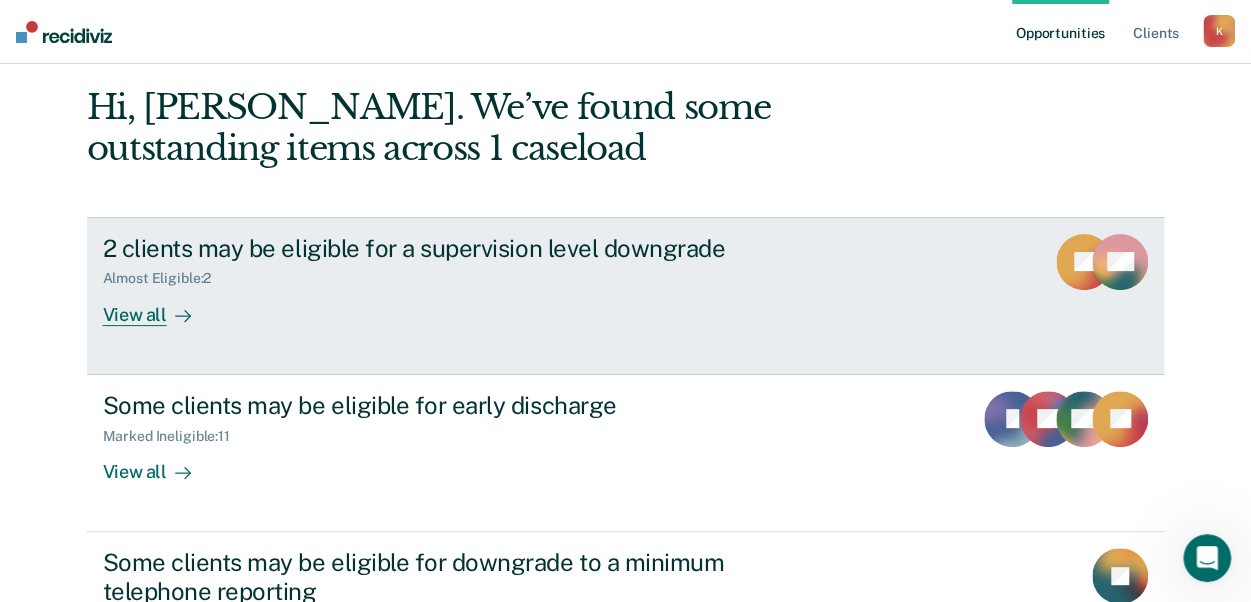 scroll, scrollTop: 76, scrollLeft: 0, axis: vertical 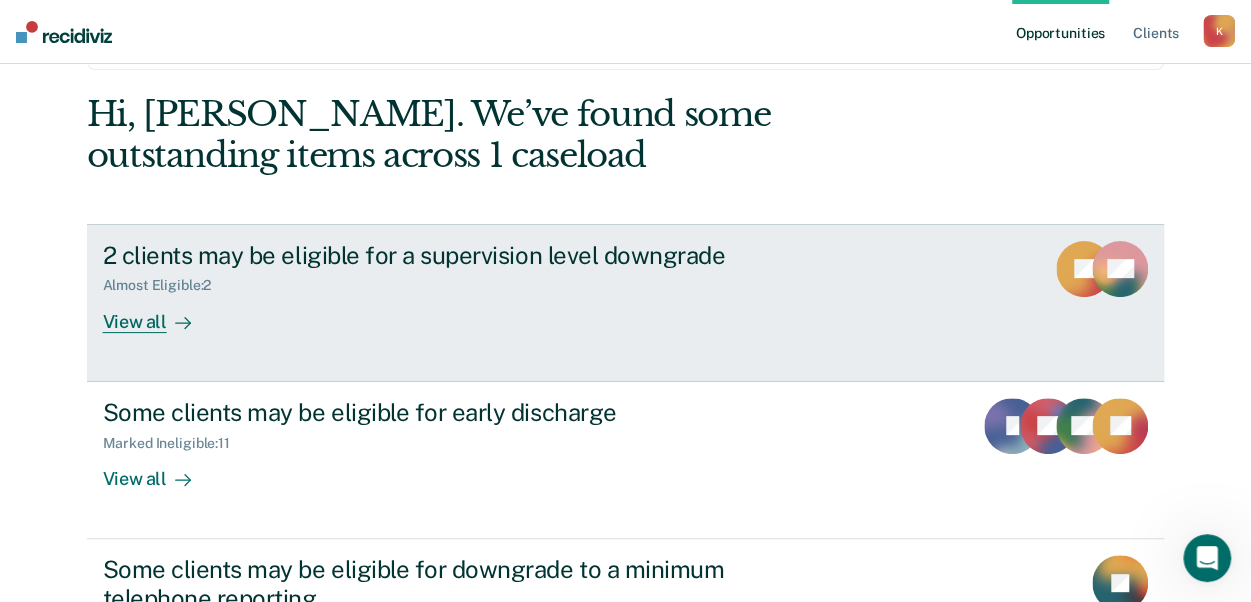 click on "View all" at bounding box center [159, 313] 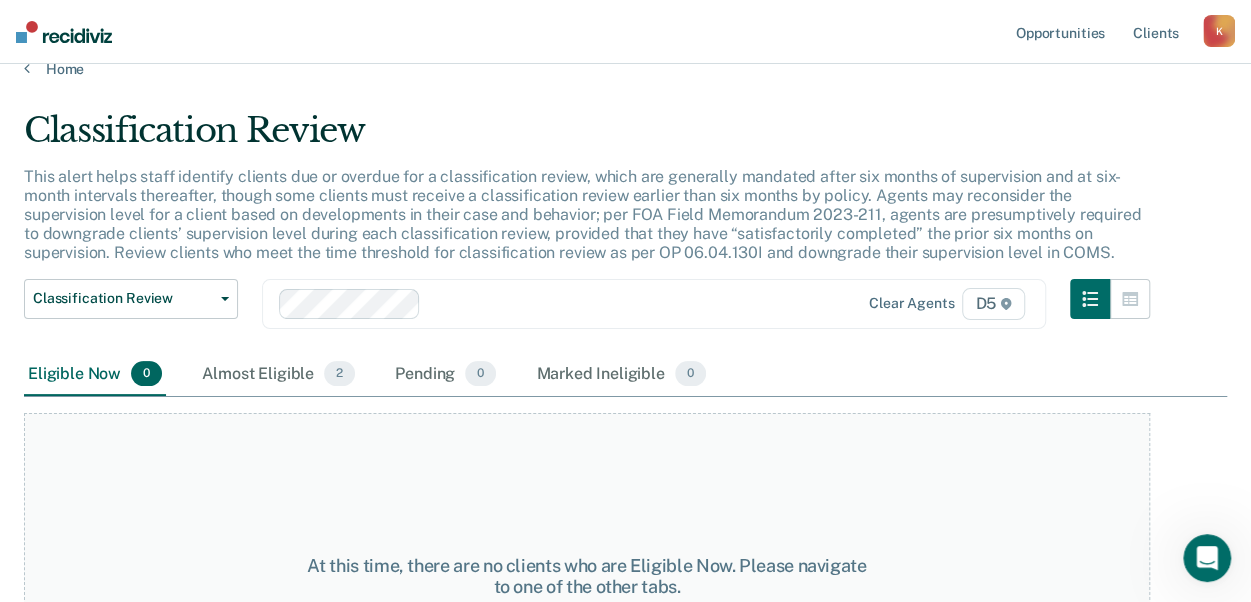 scroll, scrollTop: 0, scrollLeft: 0, axis: both 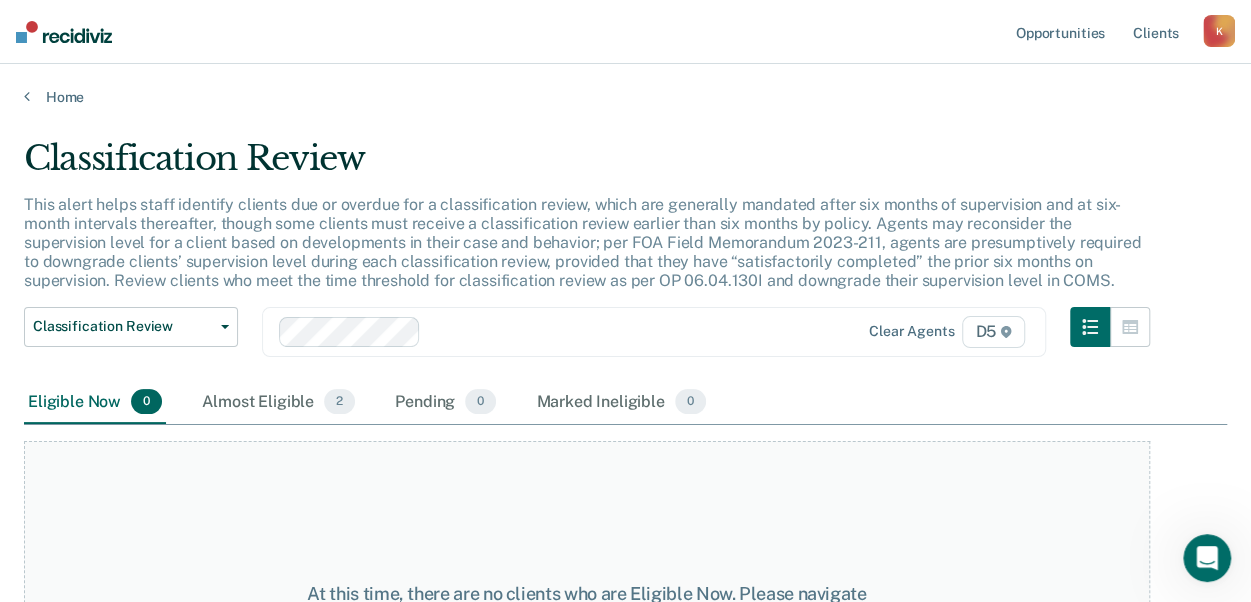 click on "Classification Review   This alert helps staff identify clients due or overdue for a classification review, which are generally mandated after six months of supervision and at six-month intervals thereafter, though some clients must receive a classification review earlier than six months by policy. Agents may reconsider the supervision level for a client based on developments in their case and behavior; per FOA Field Memorandum 2023-211, agents are presumptively required to downgrade clients’ supervision level during each classification review, provided that they have “satisfactorily completed” the prior six months on supervision. Review clients who meet the time threshold for classification review as per OP 06.04.130I and downgrade their supervision level in COMS. Classification Review Classification Review Early Discharge Minimum Telephone Reporting Overdue for Discharge Supervision Level Mismatch Clear   agents D5   Eligible Now 0 Almost Eligible 2 Pending 0 Marked Ineligible 0" at bounding box center (625, 365) 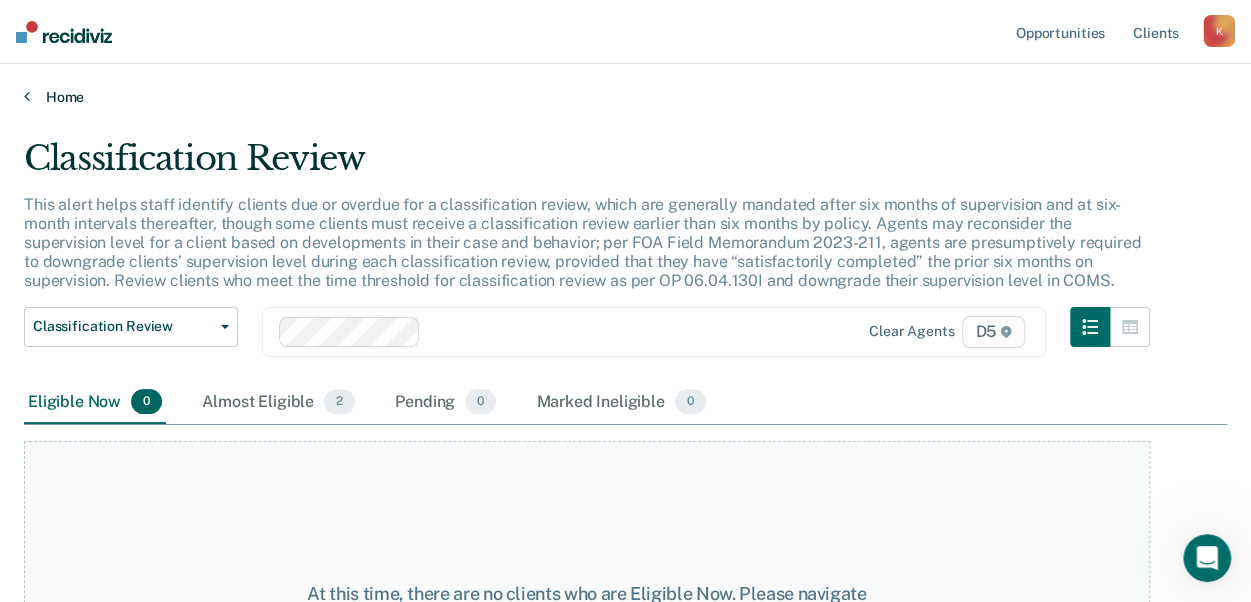 click on "Home" at bounding box center [625, 97] 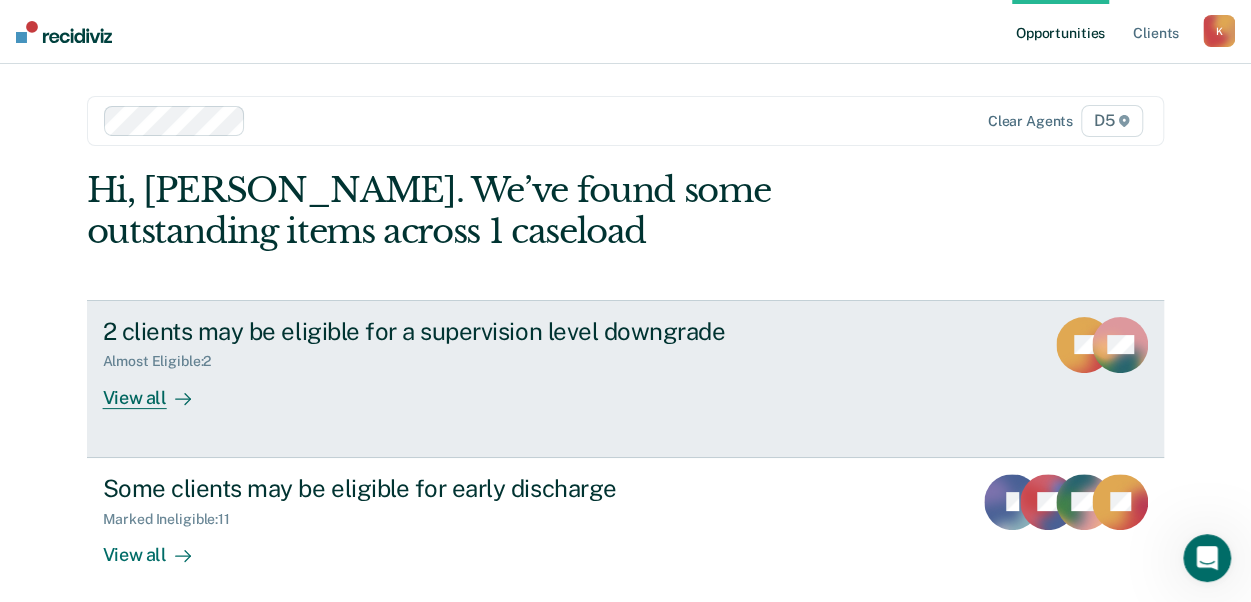 click on "Almost Eligible :  2" at bounding box center (165, 361) 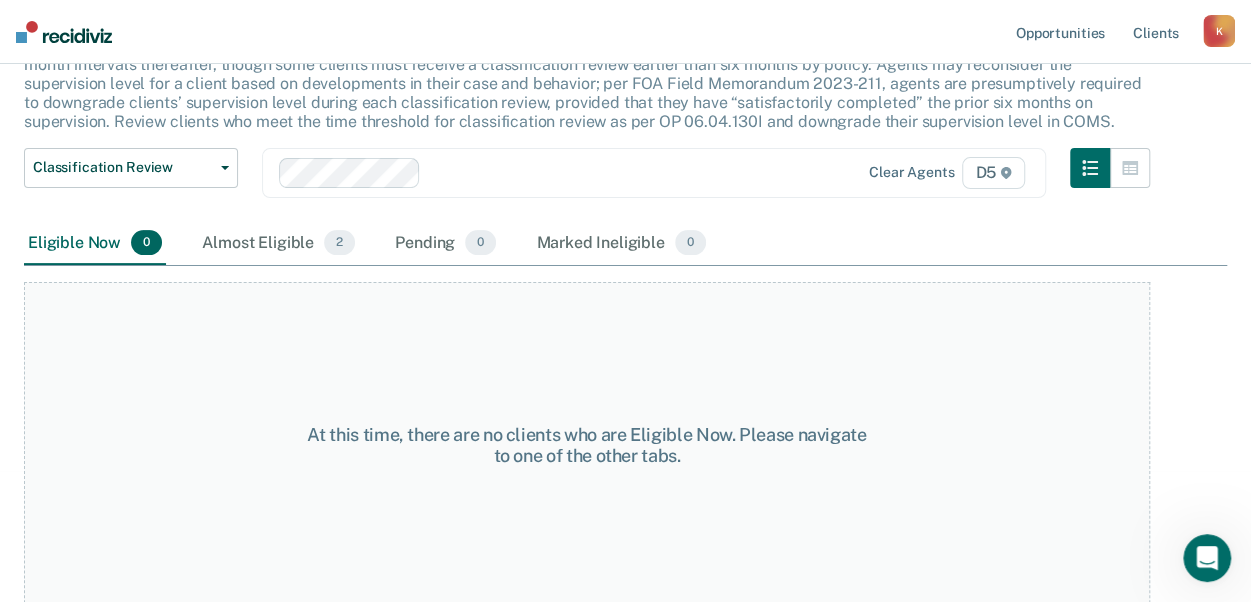 scroll, scrollTop: 162, scrollLeft: 0, axis: vertical 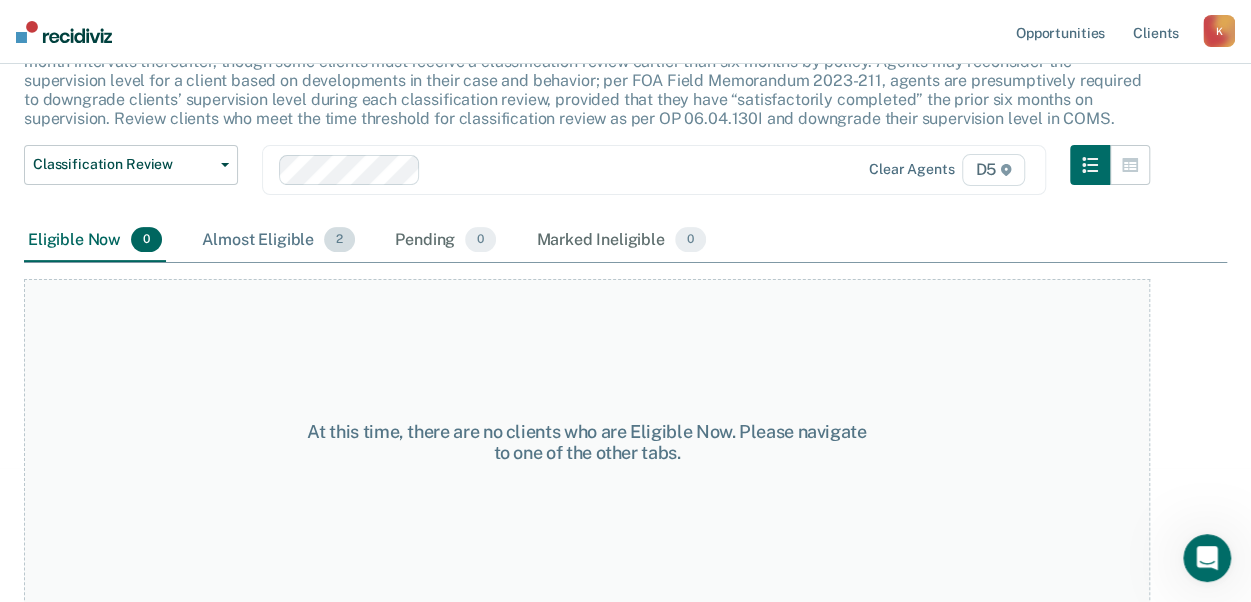 click on "Almost Eligible 2" at bounding box center [278, 241] 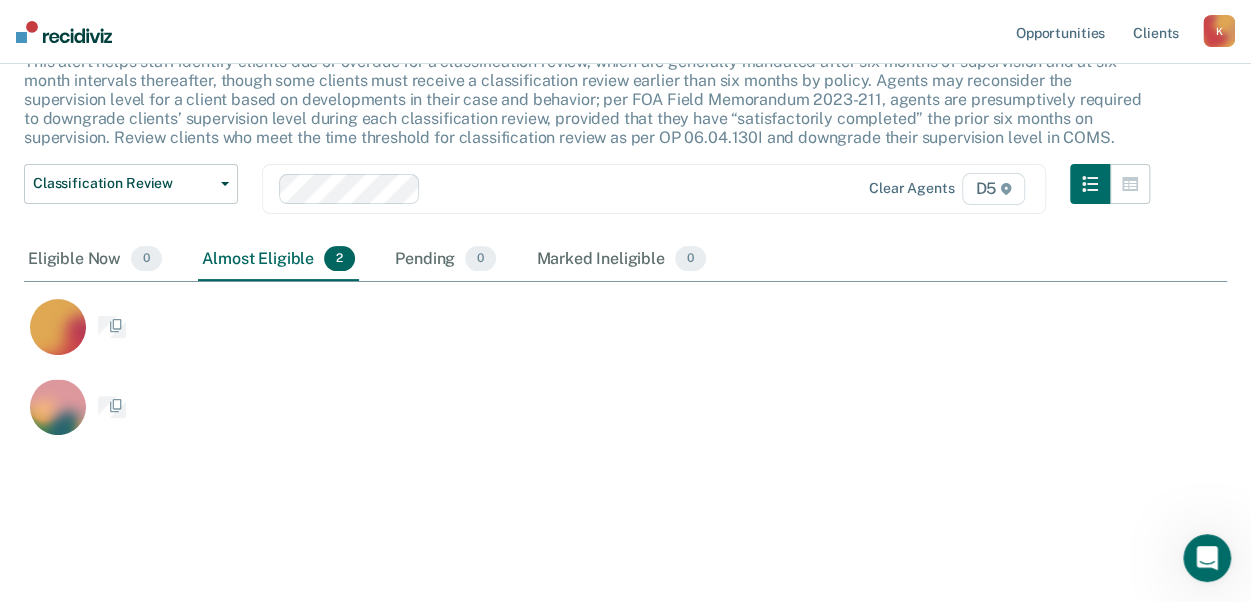 scroll, scrollTop: 0, scrollLeft: 0, axis: both 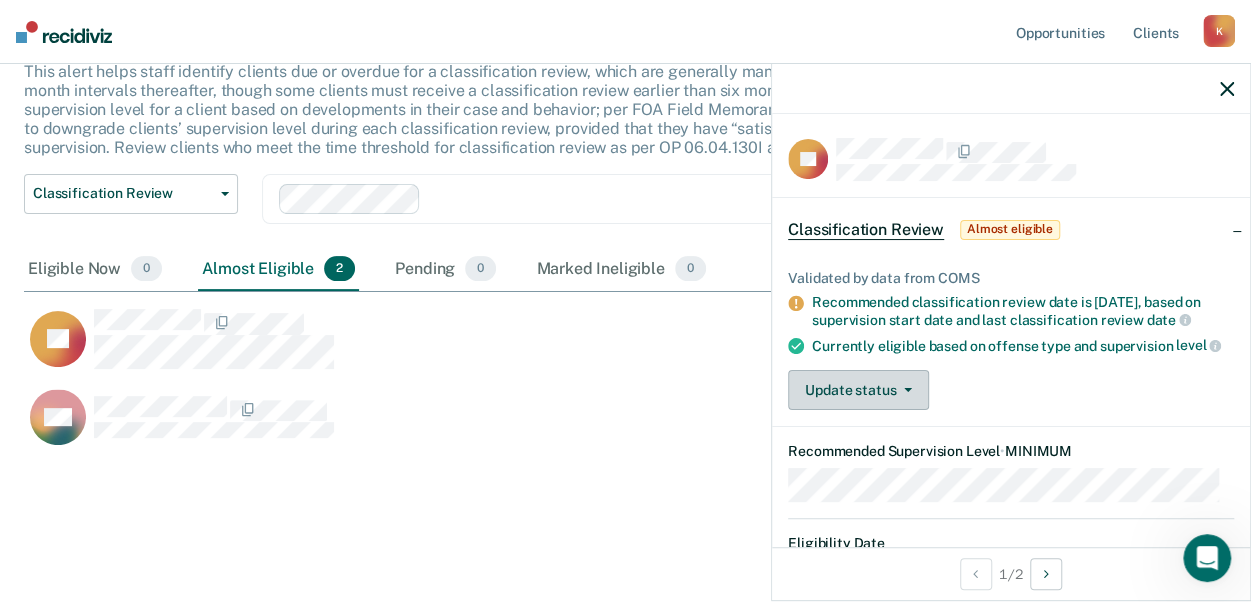 click 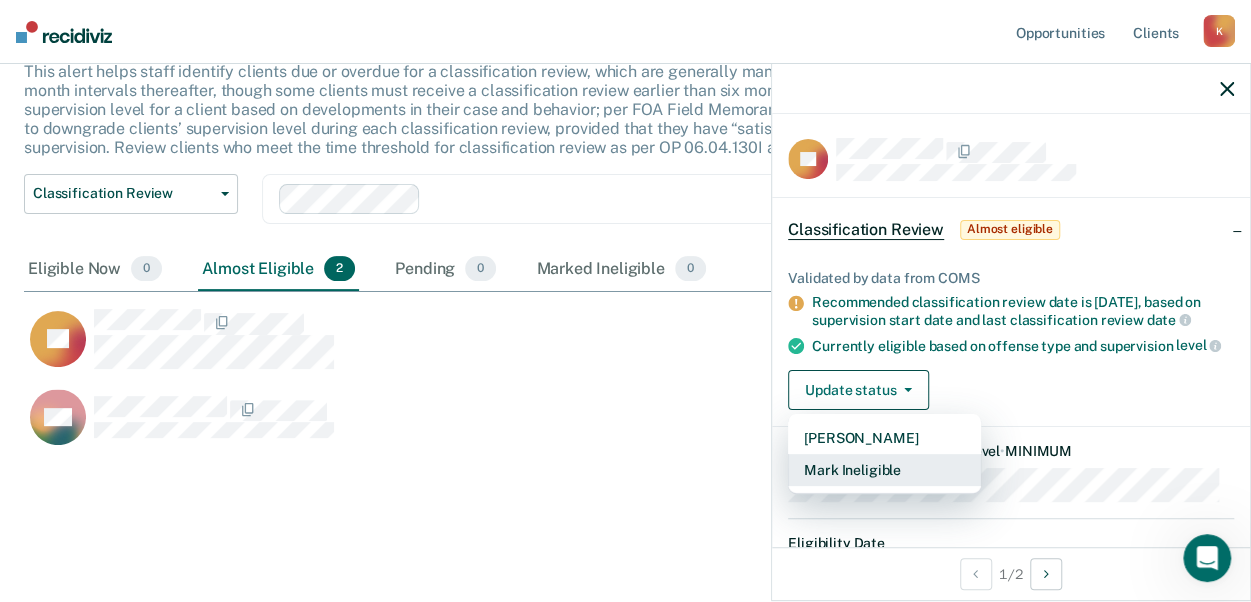 click on "Mark Ineligible" at bounding box center (884, 470) 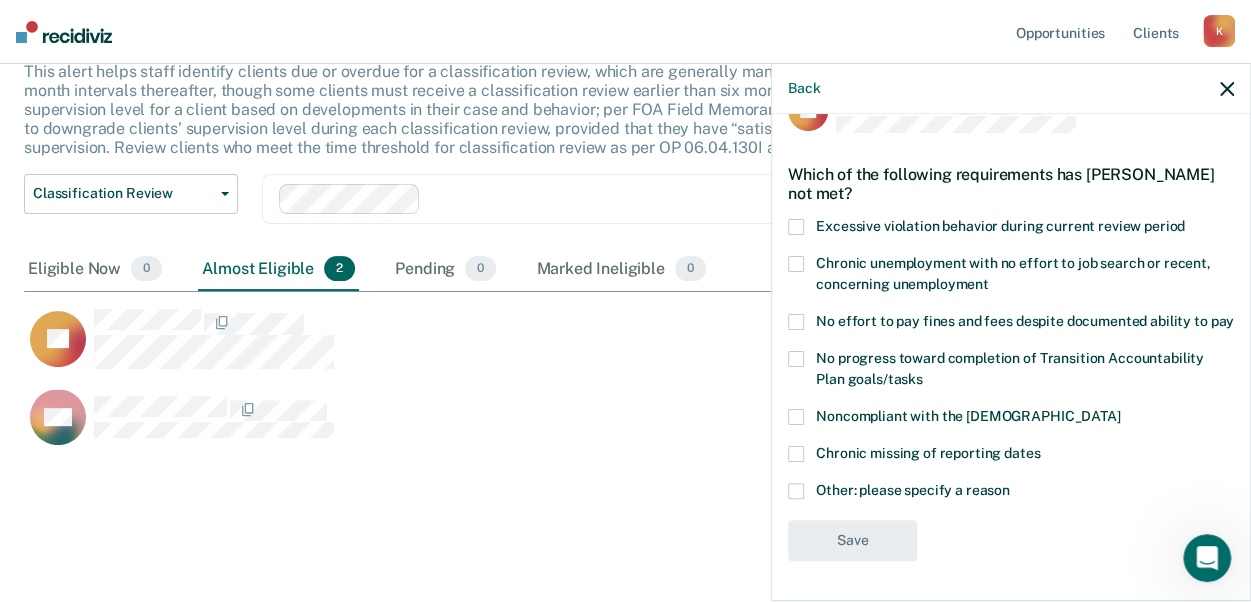 scroll, scrollTop: 65, scrollLeft: 0, axis: vertical 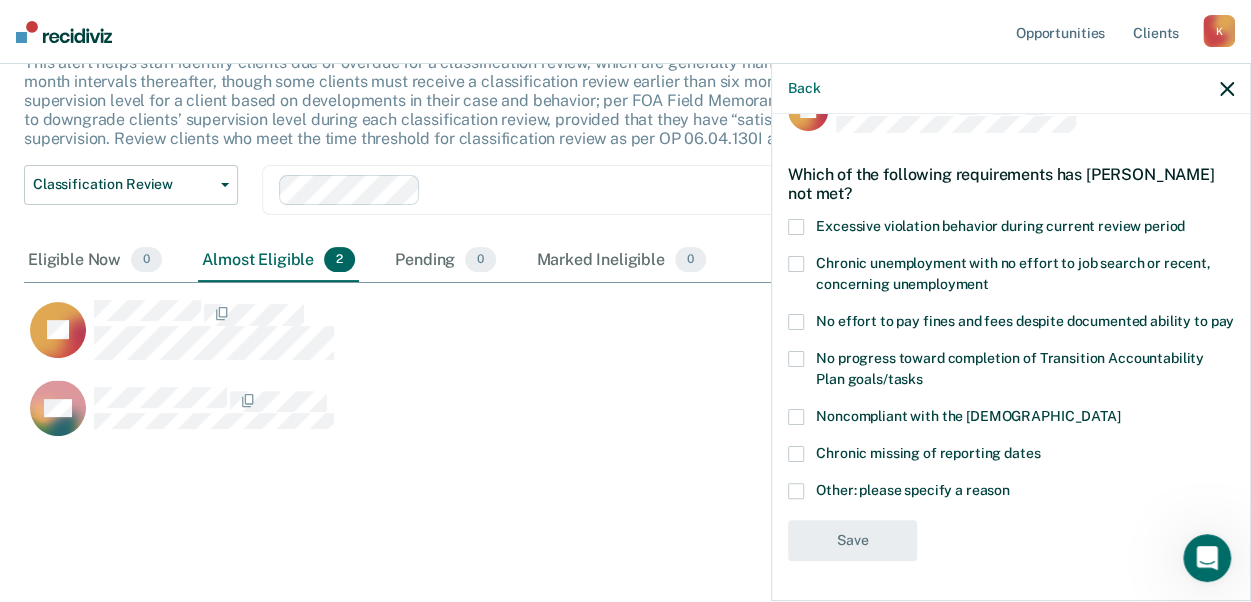 click on "Other: please specify a reason" at bounding box center (1011, 493) 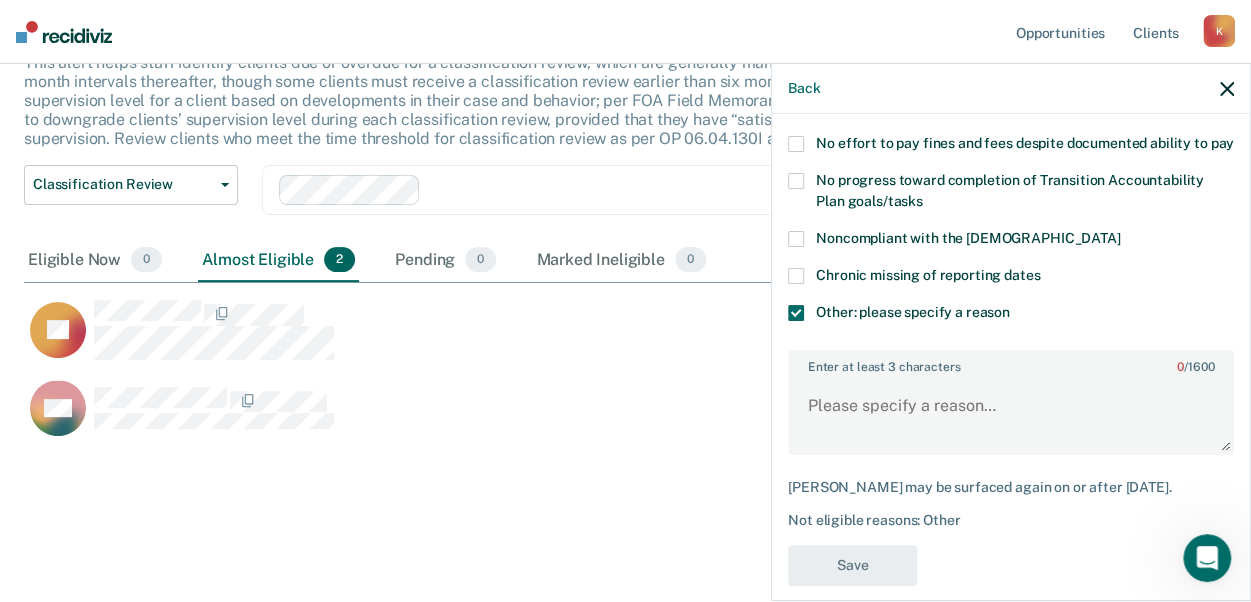 scroll, scrollTop: 232, scrollLeft: 0, axis: vertical 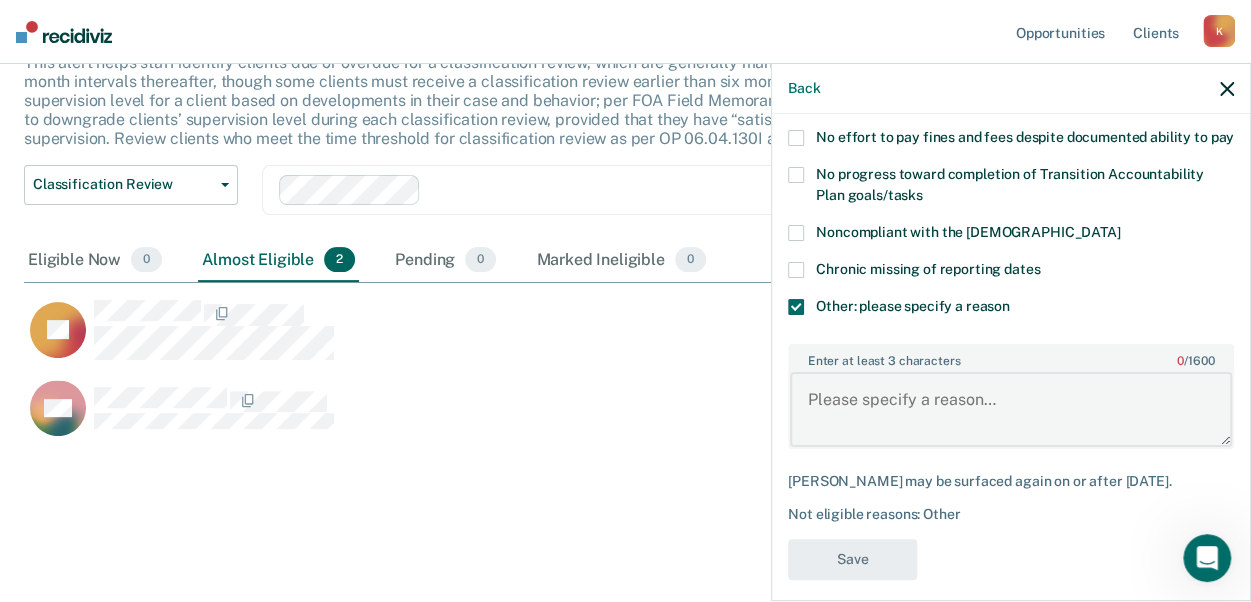click on "Enter at least 3 characters 0  /  1600" at bounding box center [1011, 409] 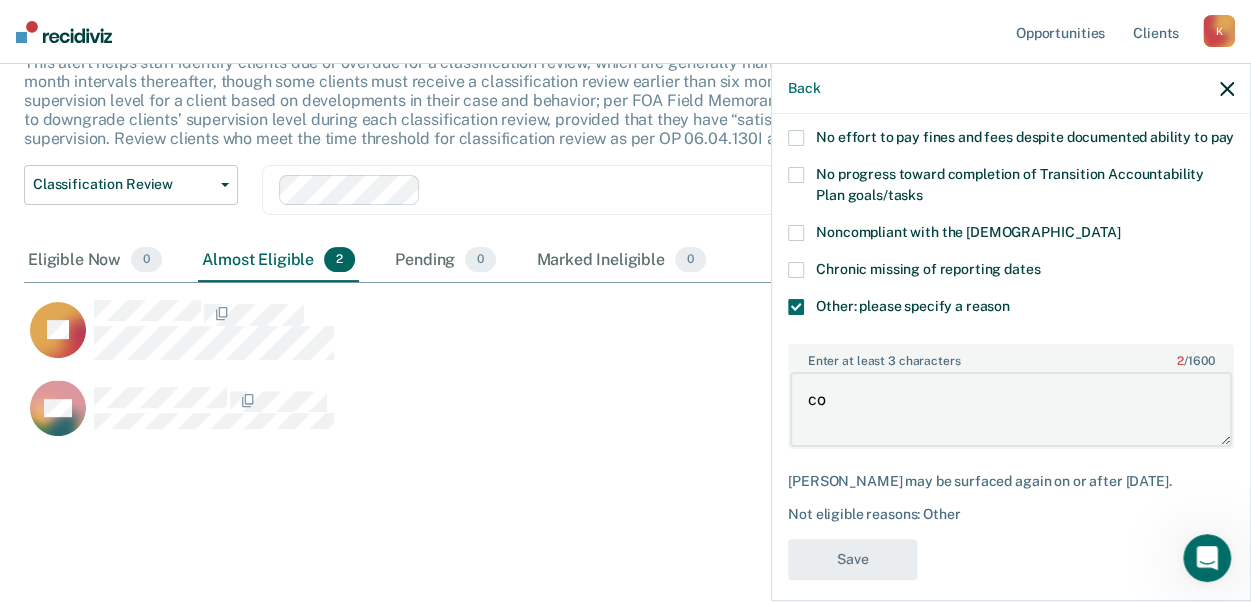type on "c" 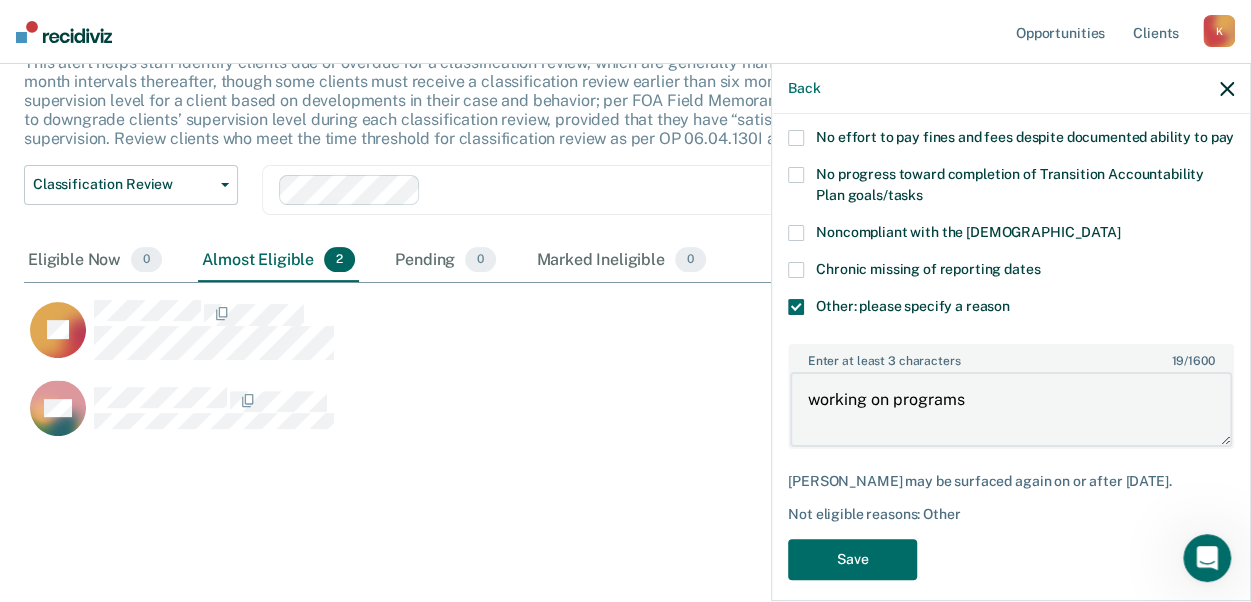drag, startPoint x: 804, startPoint y: 417, endPoint x: 1034, endPoint y: 387, distance: 231.94827 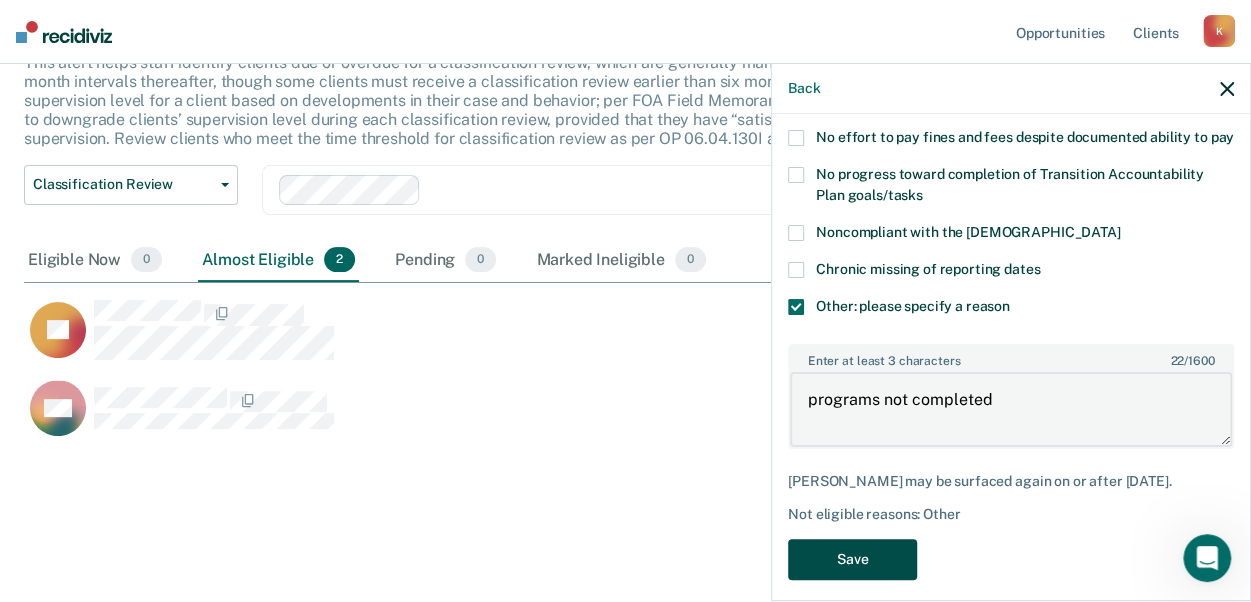 type on "programs not completed" 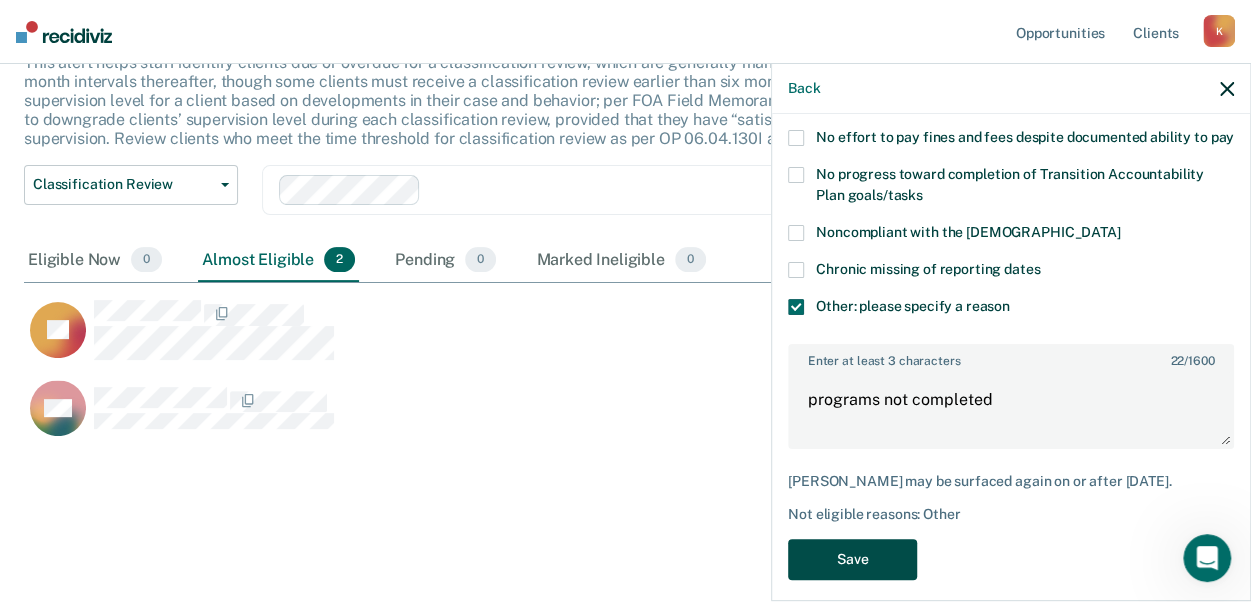 click on "Save" at bounding box center [852, 559] 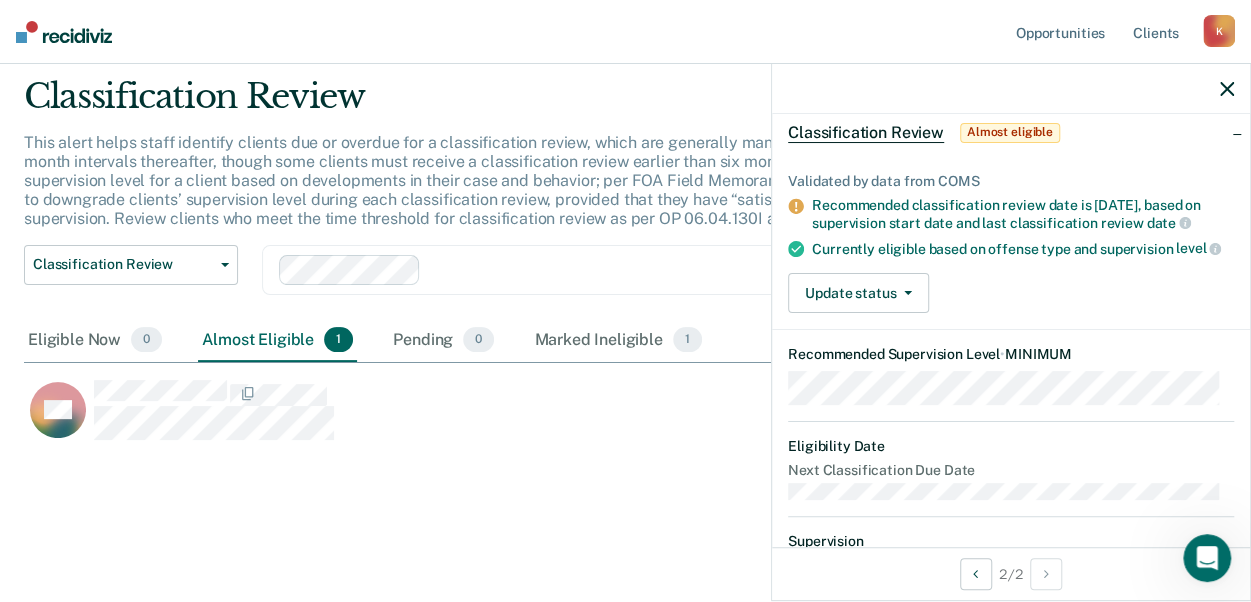 scroll, scrollTop: 133, scrollLeft: 0, axis: vertical 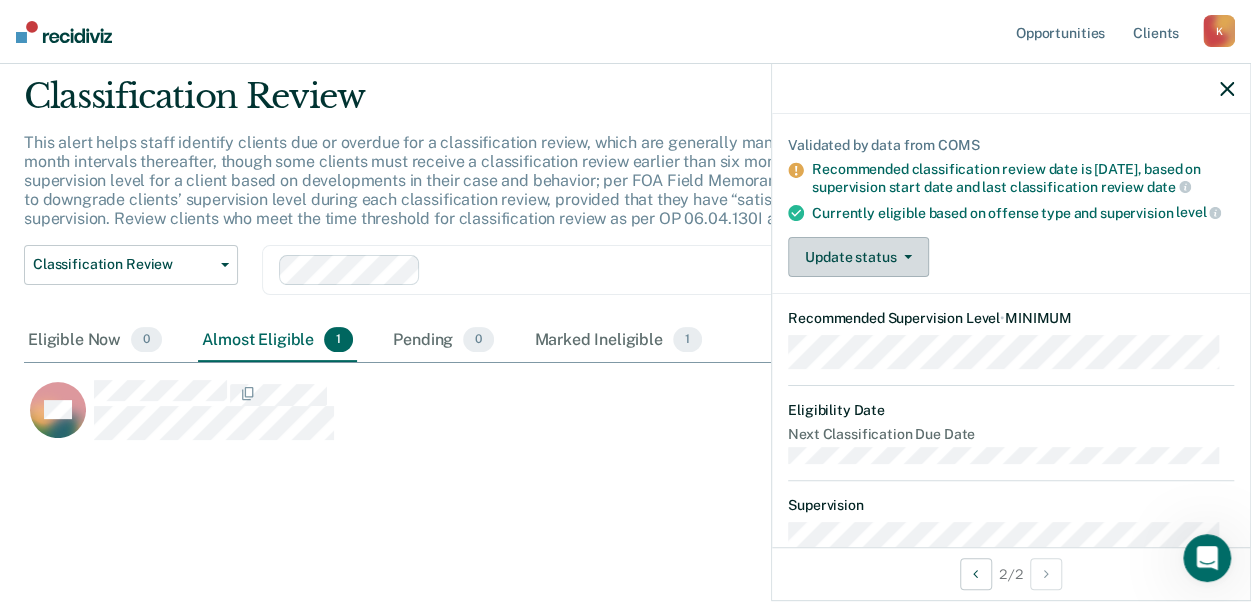 click on "Update status" at bounding box center [858, 257] 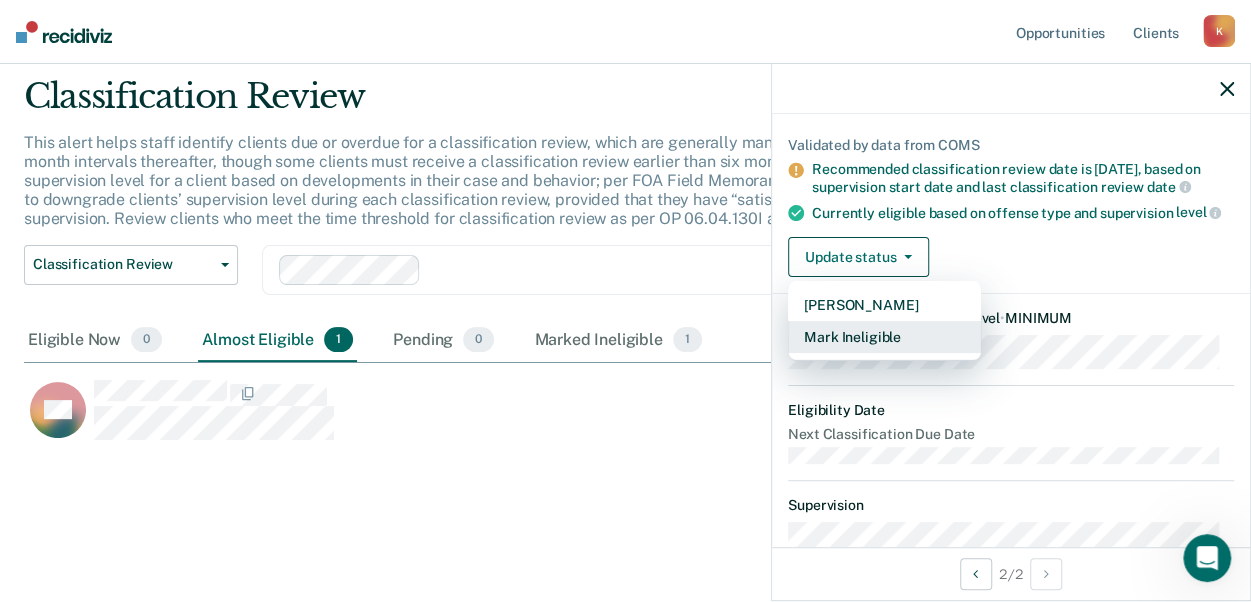 click on "Mark Ineligible" at bounding box center (884, 337) 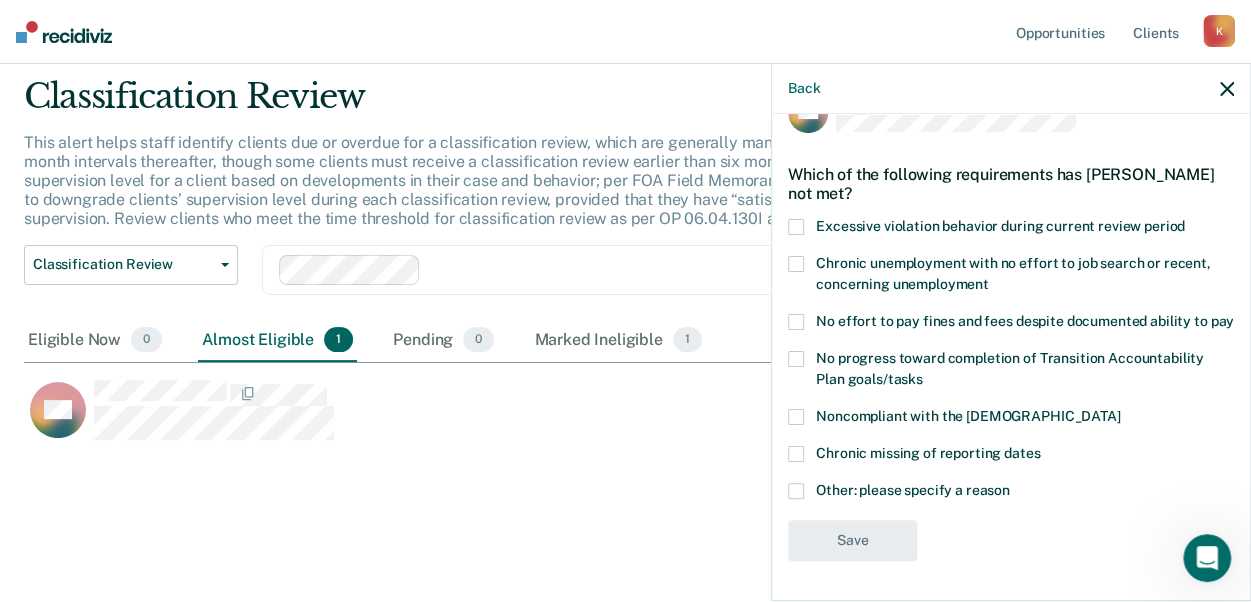 scroll, scrollTop: 65, scrollLeft: 0, axis: vertical 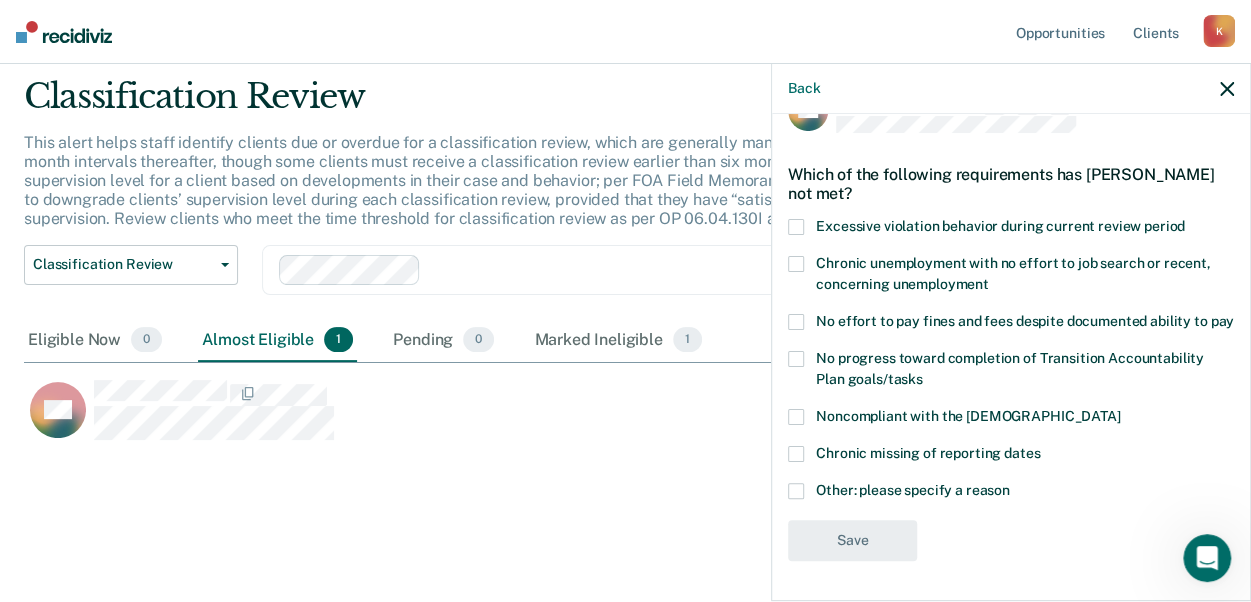 click at bounding box center [796, 491] 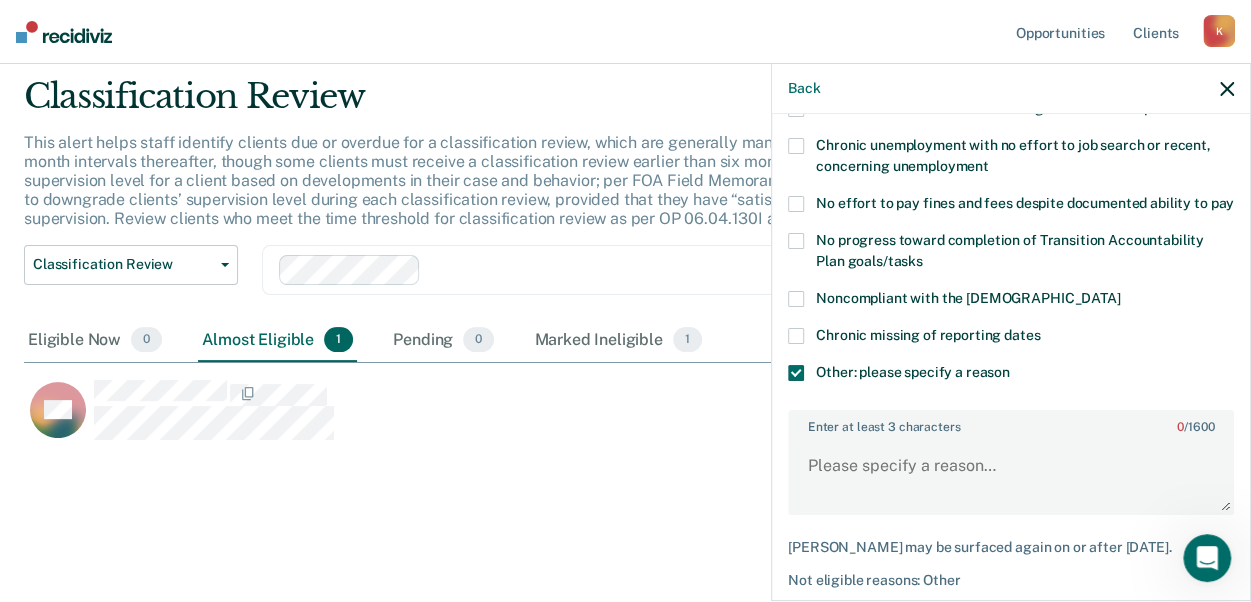 scroll, scrollTop: 198, scrollLeft: 0, axis: vertical 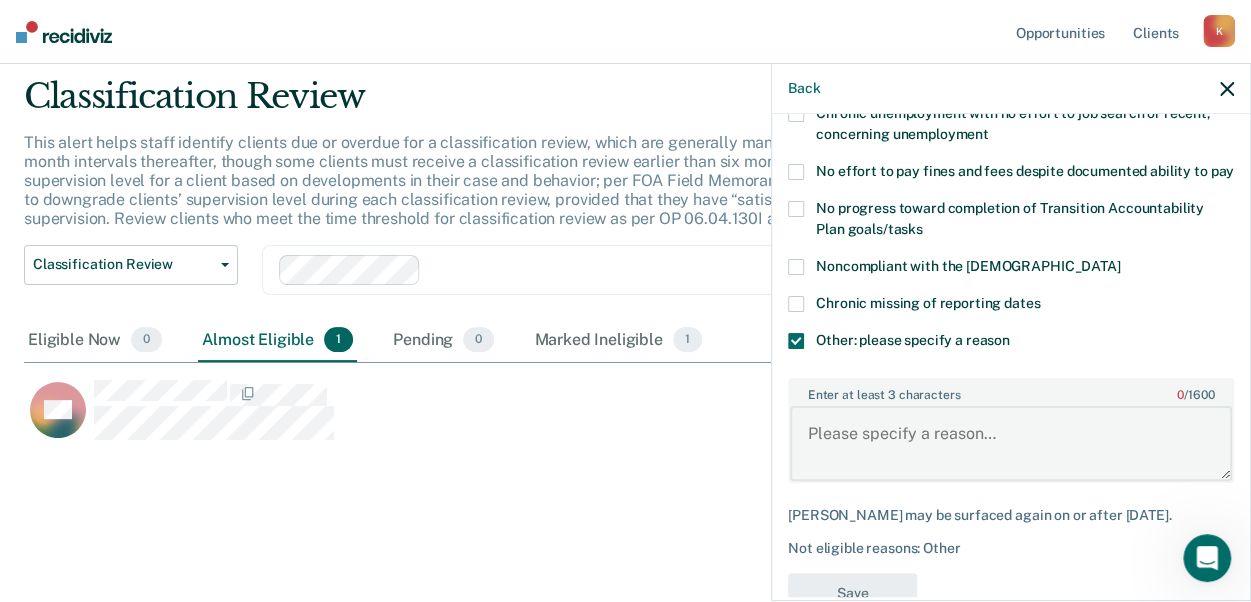 click on "Enter at least 3 characters 0  /  1600" at bounding box center (1011, 443) 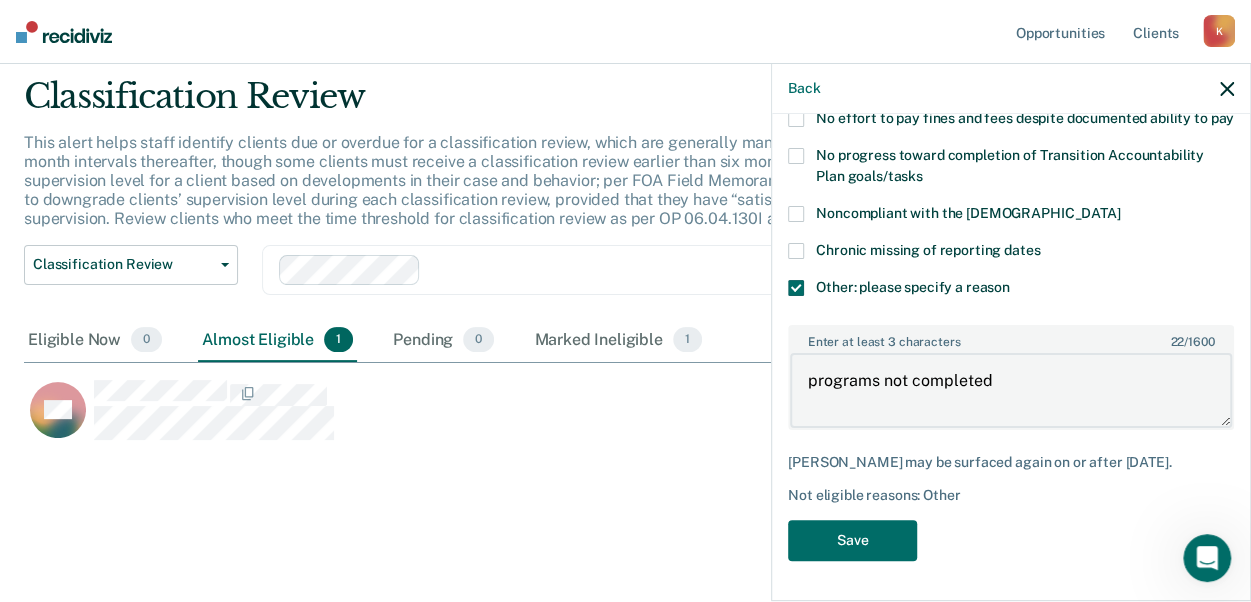 scroll, scrollTop: 285, scrollLeft: 0, axis: vertical 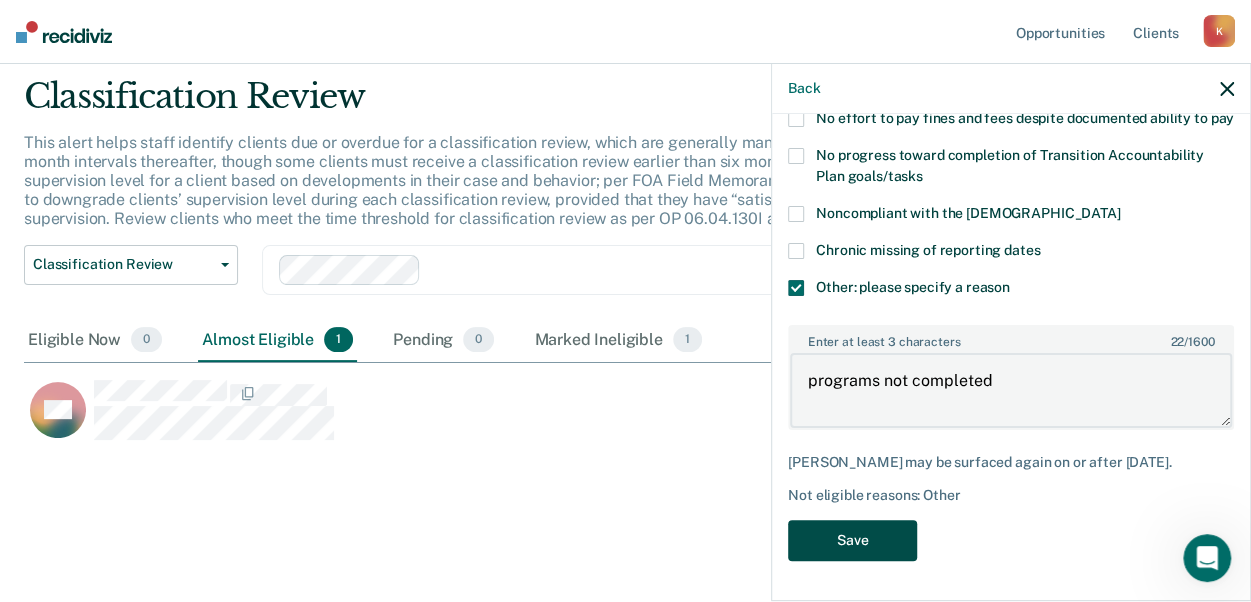 type on "programs not completed" 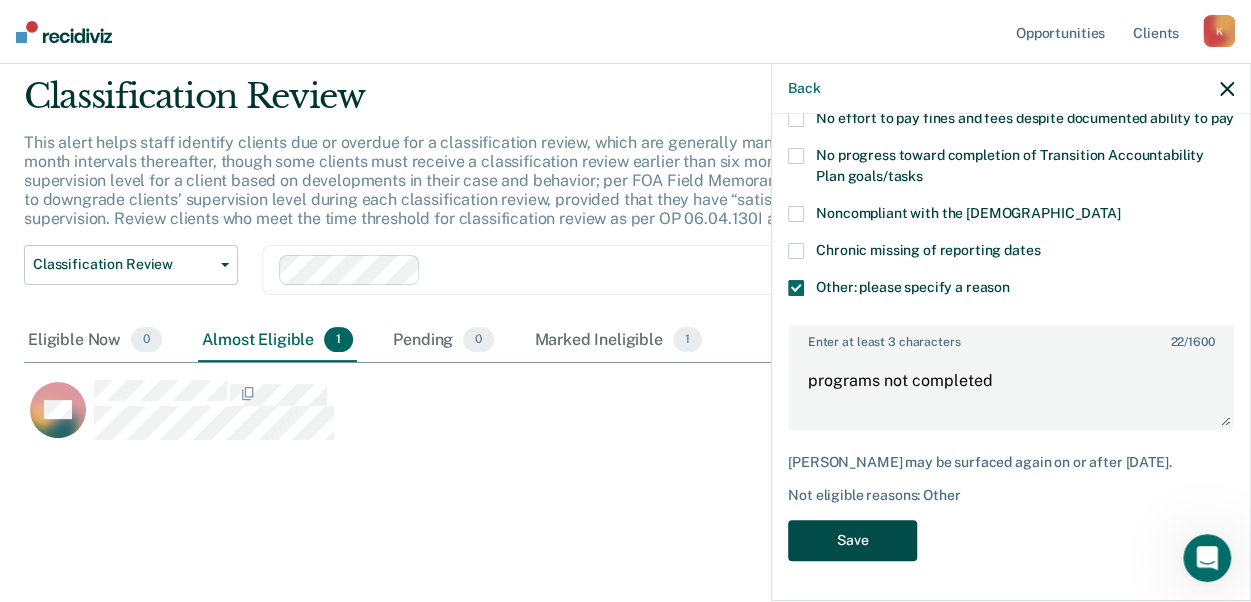 click on "Save" at bounding box center (852, 540) 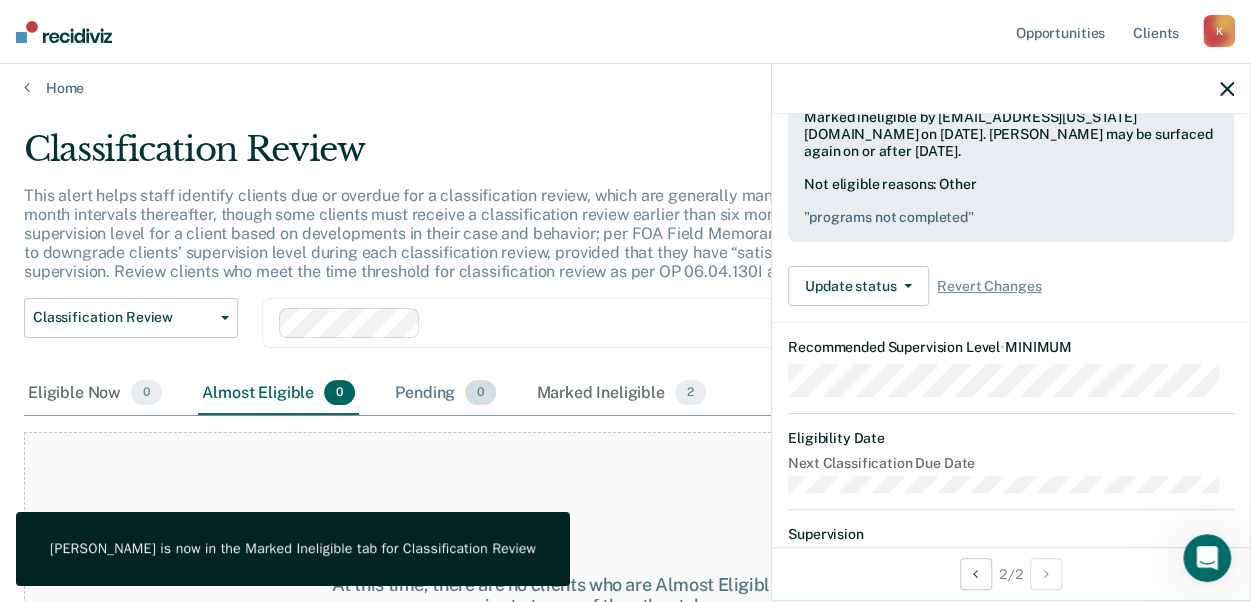 scroll, scrollTop: 0, scrollLeft: 0, axis: both 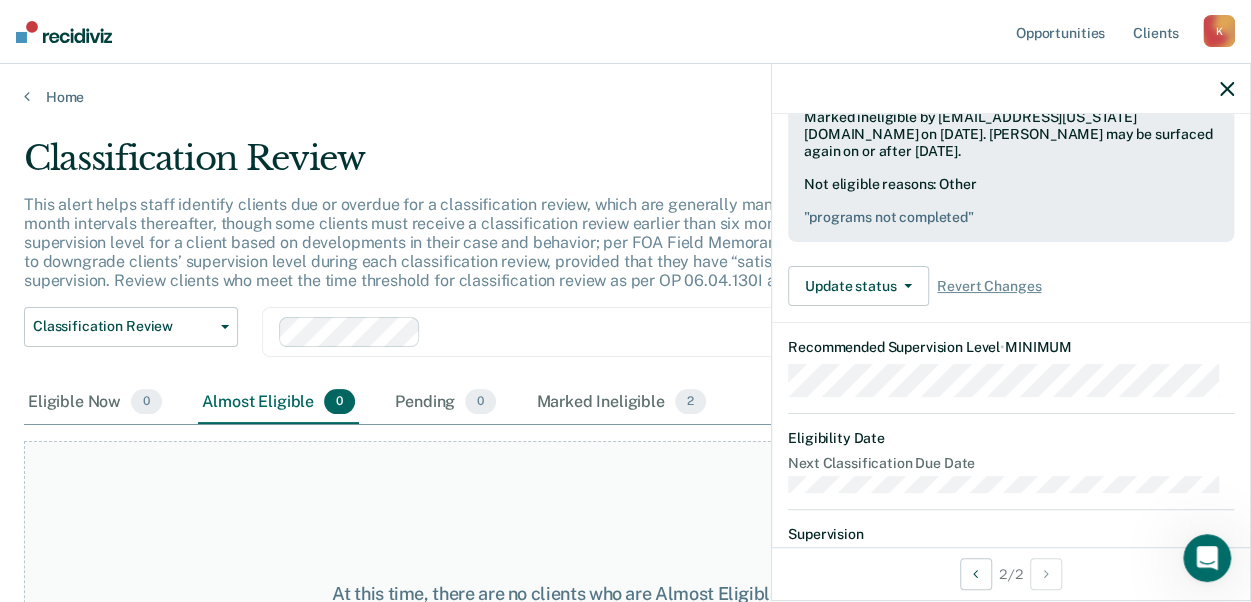 click on "Classification Review   This alert helps staff identify clients due or overdue for a classification review, which are generally mandated after six months of supervision and at six-month intervals thereafter, though some clients must receive a classification review earlier than six months by policy. Agents may reconsider the supervision level for a client based on developments in their case and behavior; per FOA Field Memorandum 2023-211, agents are presumptively required to downgrade clients’ supervision level during each classification review, provided that they have “satisfactorily completed” the prior six months on supervision. Review clients who meet the time threshold for classification review as per OP 06.04.130I and downgrade their supervision level in COMS. Classification Review Classification Review Early Discharge Minimum Telephone Reporting Overdue for Discharge Supervision Level Mismatch Clear   agents D5   Eligible Now 0 Almost Eligible 0 Pending 0 Marked Ineligible 2" at bounding box center [625, 365] 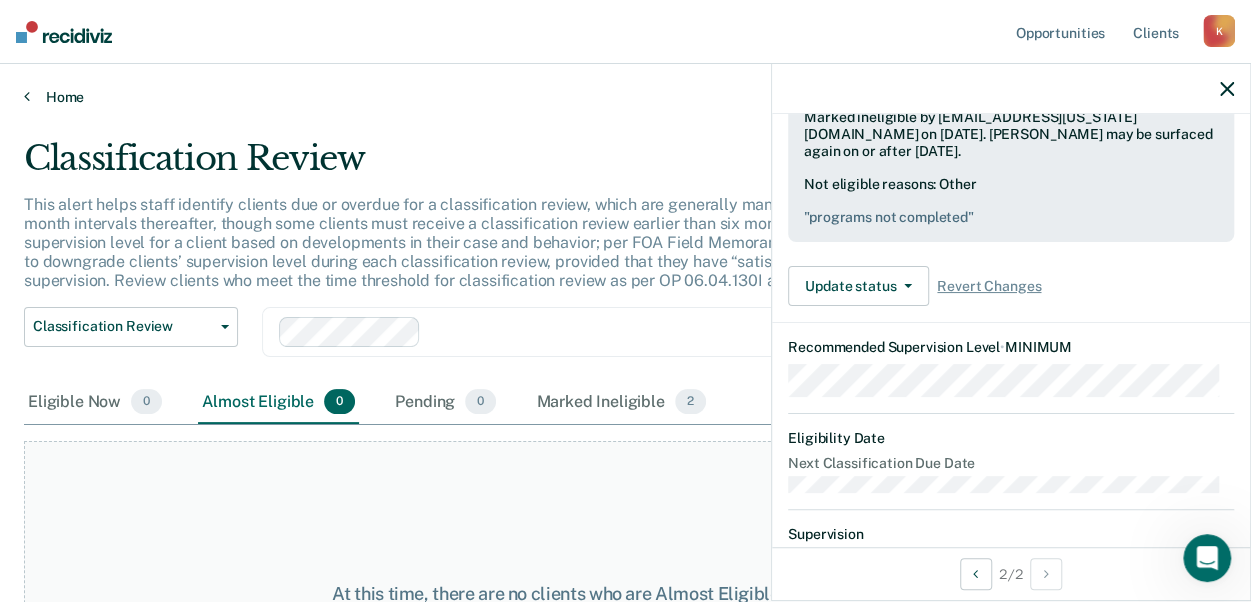 click on "Opportunities Client s [EMAIL_ADDRESS][US_STATE][DOMAIN_NAME] K Profile How it works Log Out Home Classification Review   This alert helps staff identify clients due or overdue for a classification review, which are generally mandated after six months of supervision and at six-month intervals thereafter, though some clients must receive a classification review earlier than six months by policy. Agents may reconsider the supervision level for a client based on developments in their case and behavior; per FOA Field Memorandum 2023-211, agents are presumptively required to downgrade clients’ supervision level during each classification review, provided that they have “satisfactorily completed” the prior six months on supervision. Review clients who meet the time threshold for classification review as per OP 06.04.130I and downgrade their supervision level in COMS. Classification Review Classification Review Early Discharge Minimum Telephone Reporting Overdue for Discharge Supervision Level Mismatch Clear   agents D5   0 0" at bounding box center [625, 315] 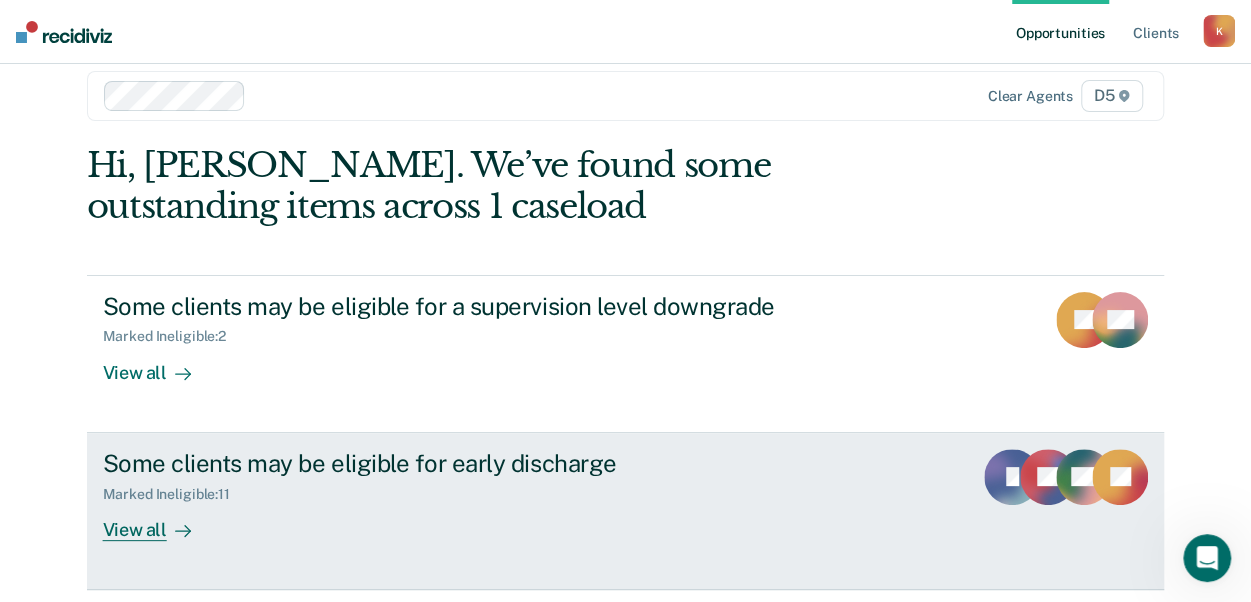 scroll, scrollTop: 0, scrollLeft: 0, axis: both 